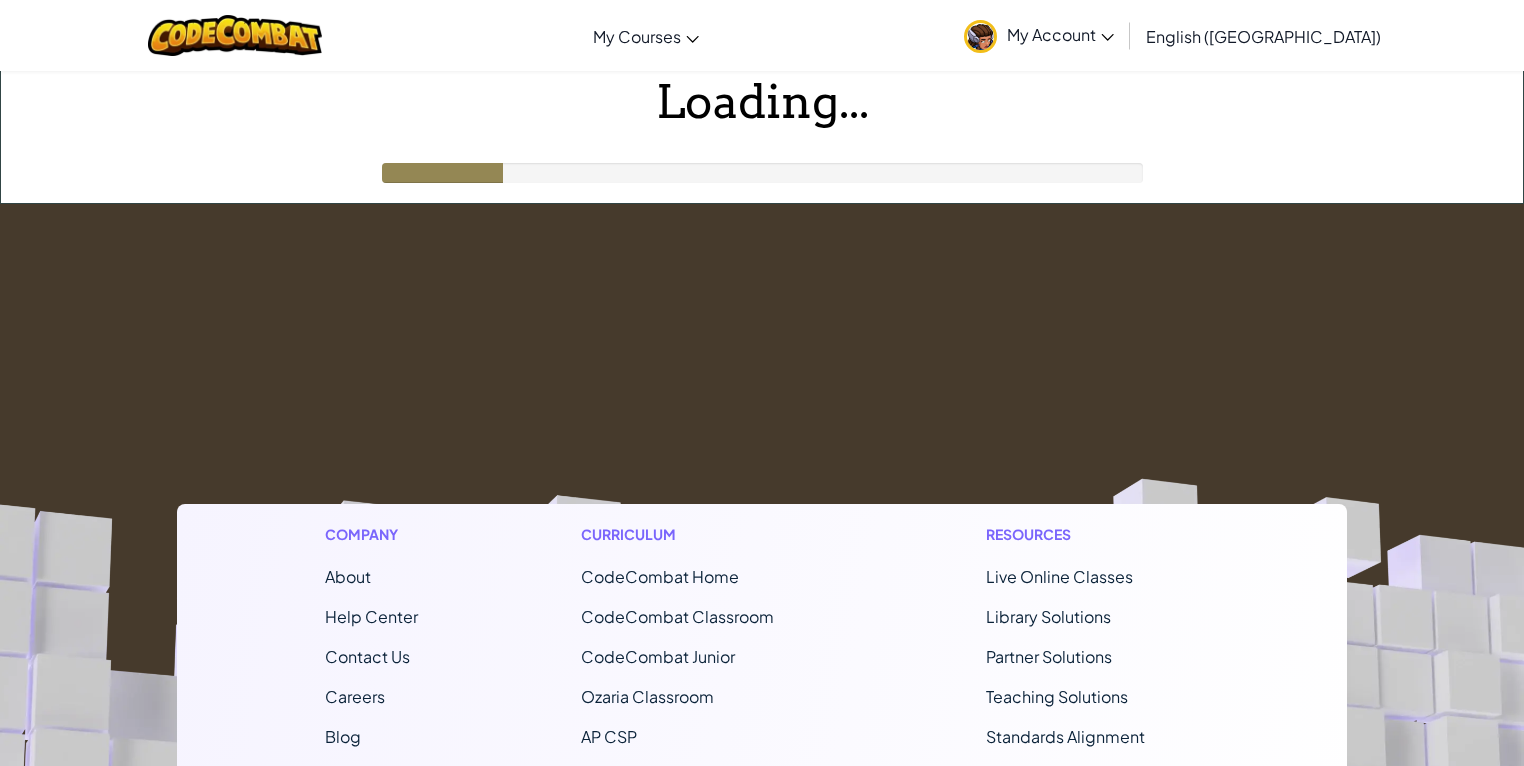 scroll, scrollTop: 0, scrollLeft: 0, axis: both 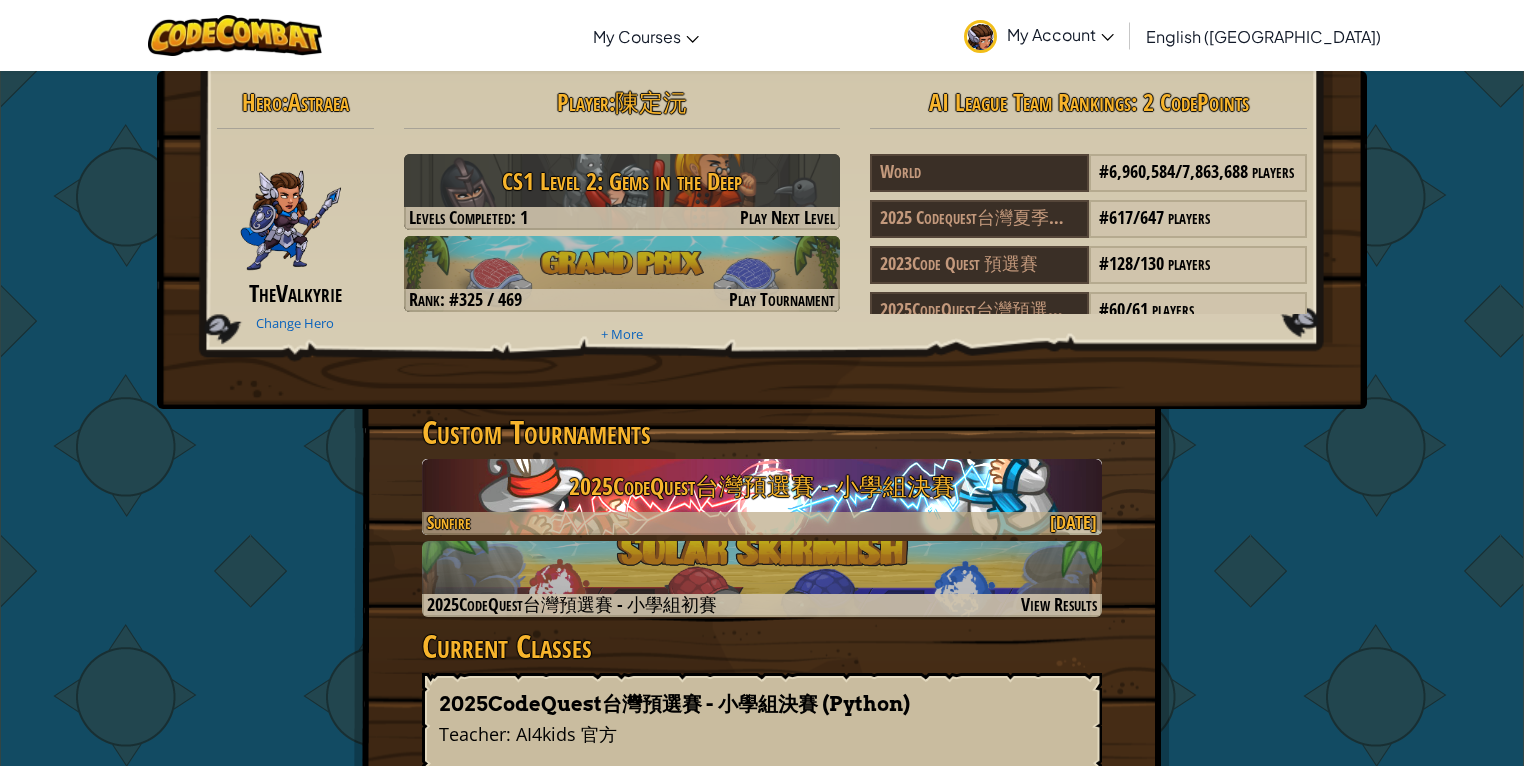 click at bounding box center [762, 523] 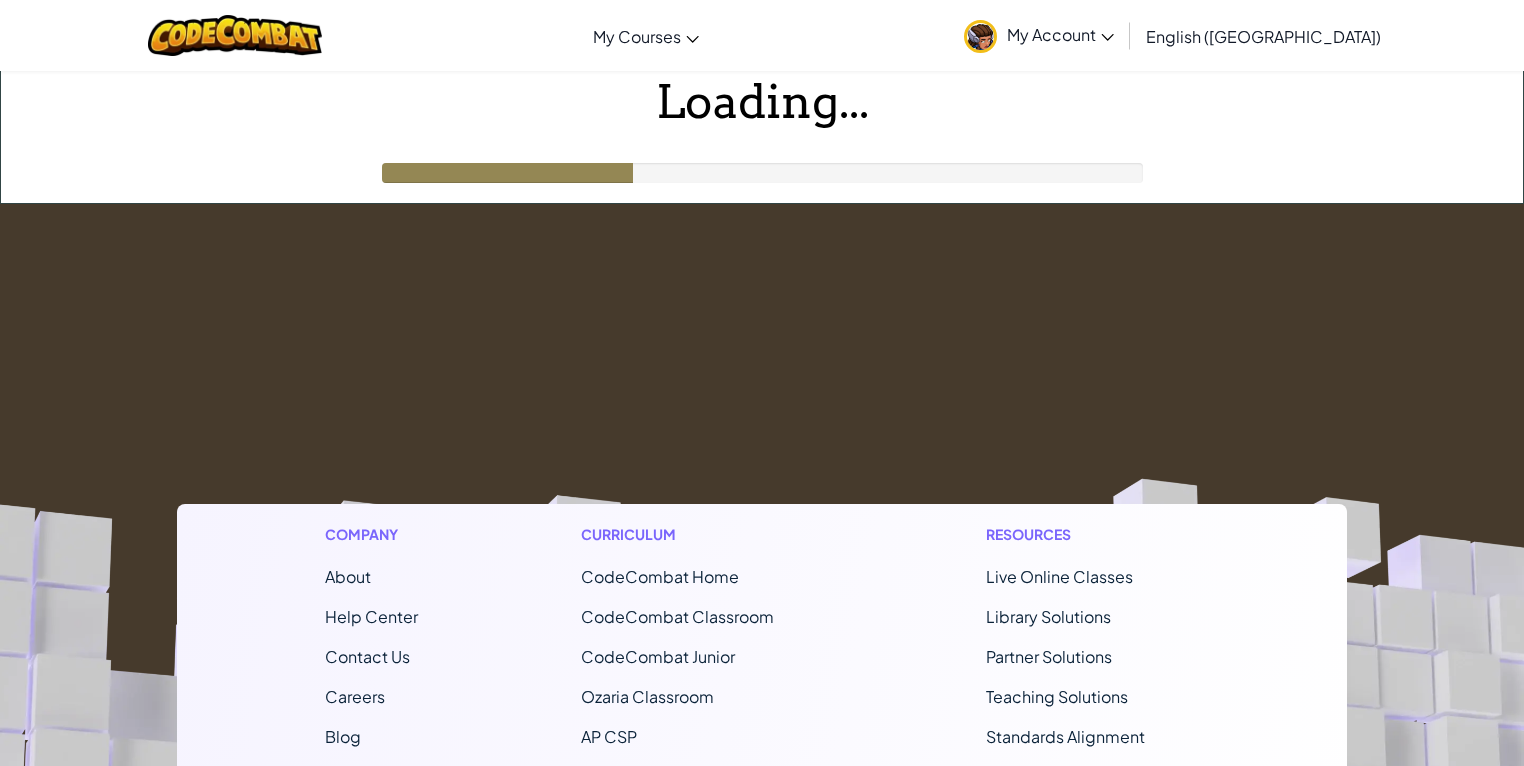 scroll, scrollTop: 0, scrollLeft: 0, axis: both 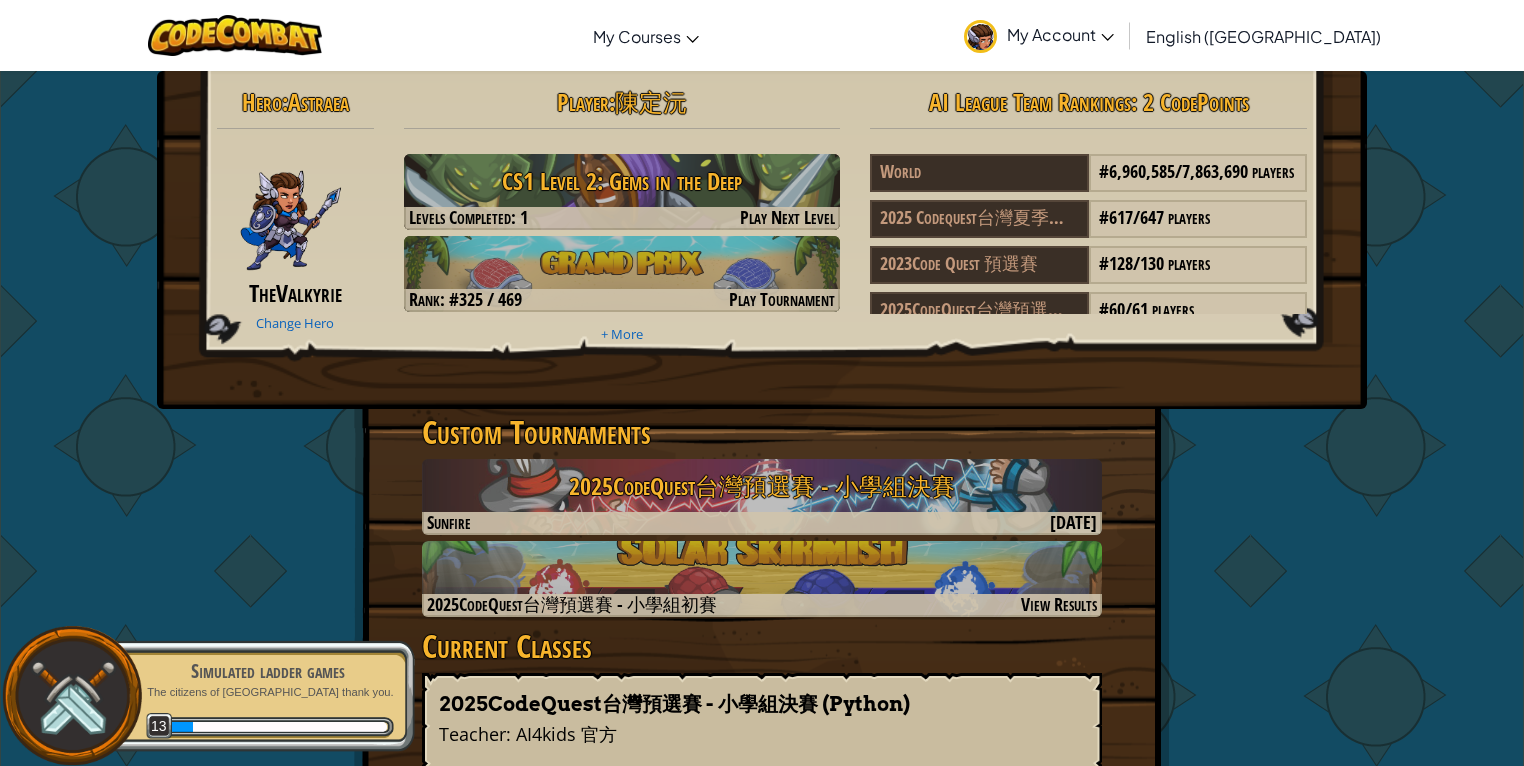 click on "The citizens of [GEOGRAPHIC_DATA] thank you." at bounding box center [268, 692] 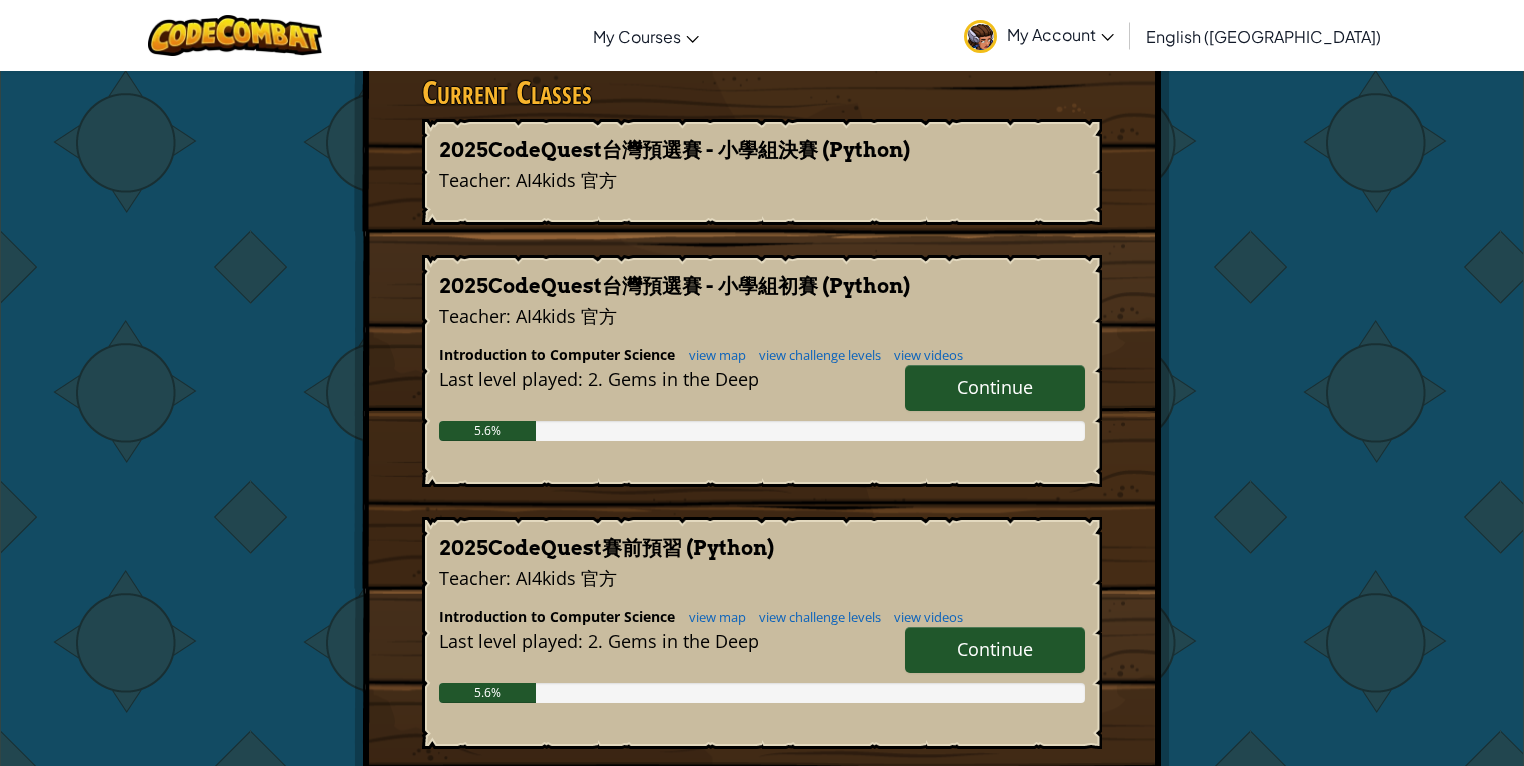 scroll, scrollTop: 560, scrollLeft: 0, axis: vertical 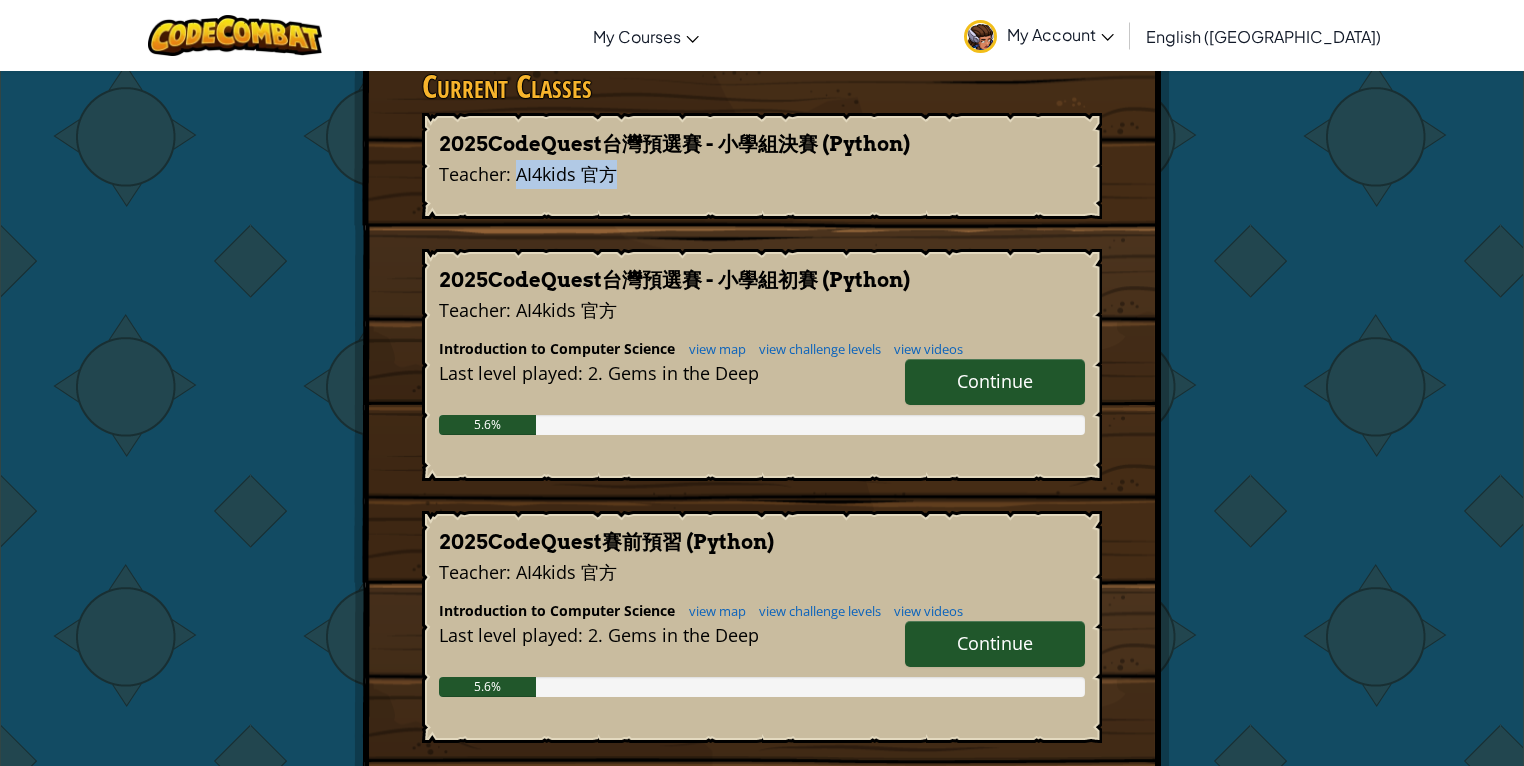 drag, startPoint x: 518, startPoint y: 174, endPoint x: 624, endPoint y: 172, distance: 106.01887 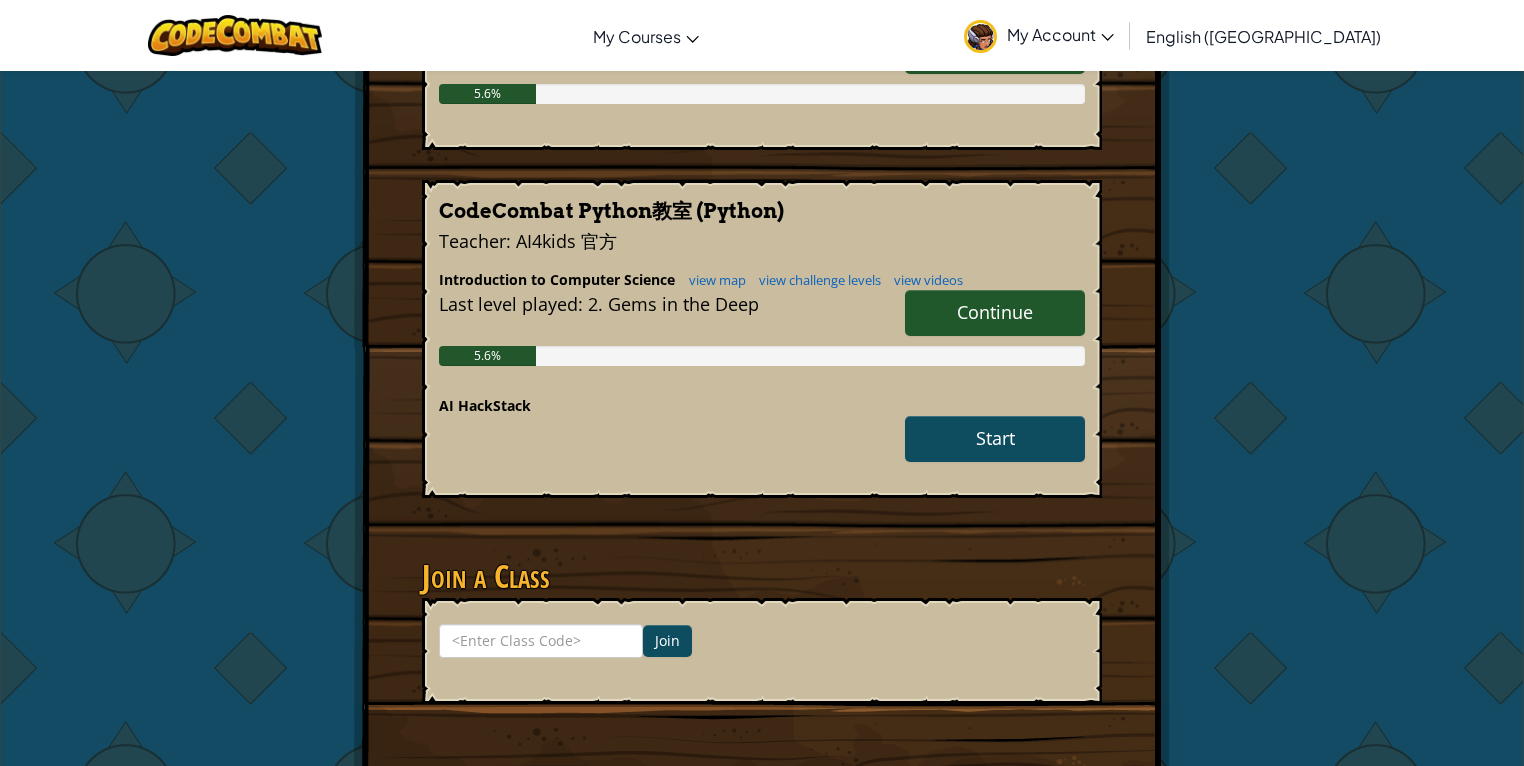 scroll, scrollTop: 1200, scrollLeft: 0, axis: vertical 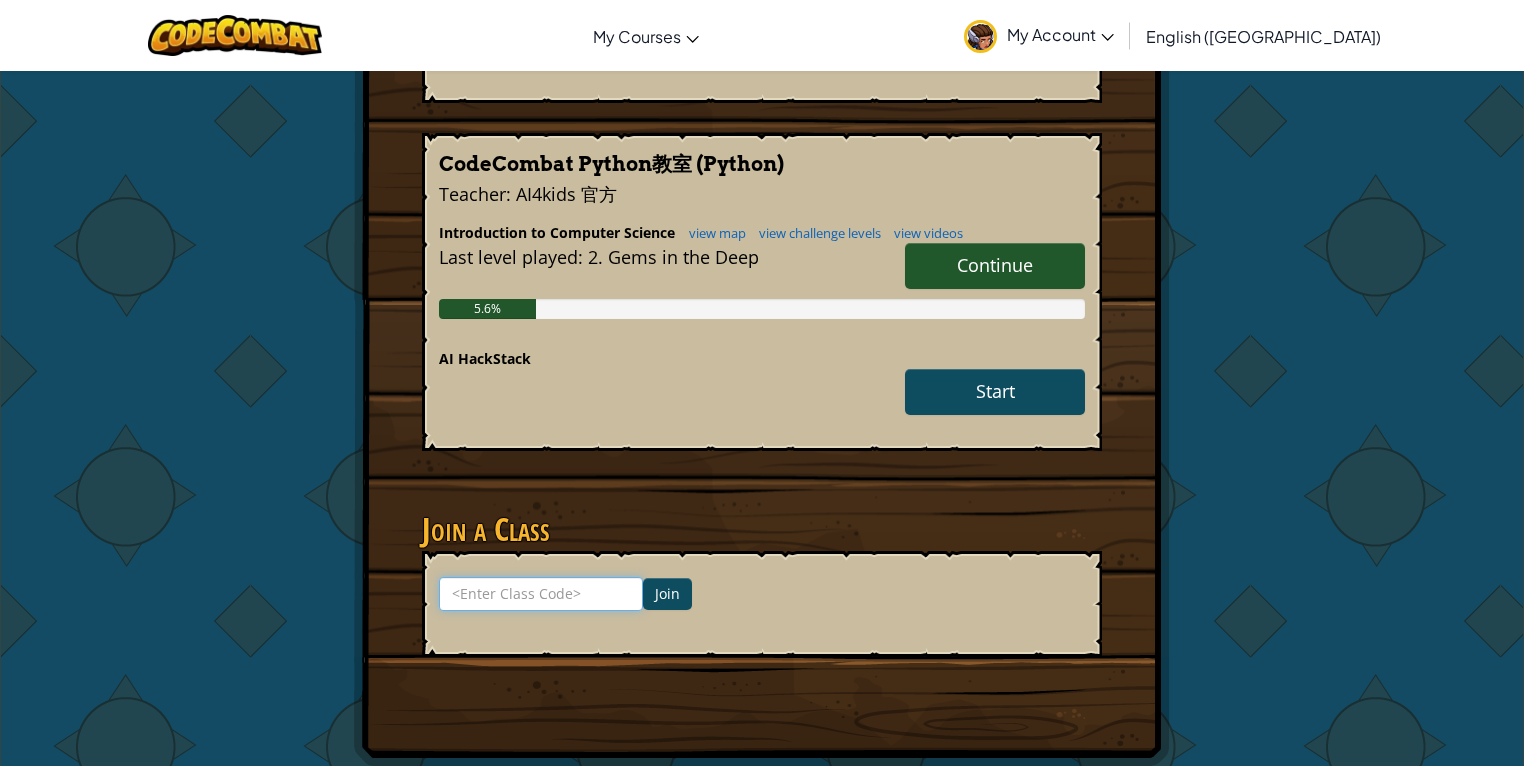 click at bounding box center [541, 594] 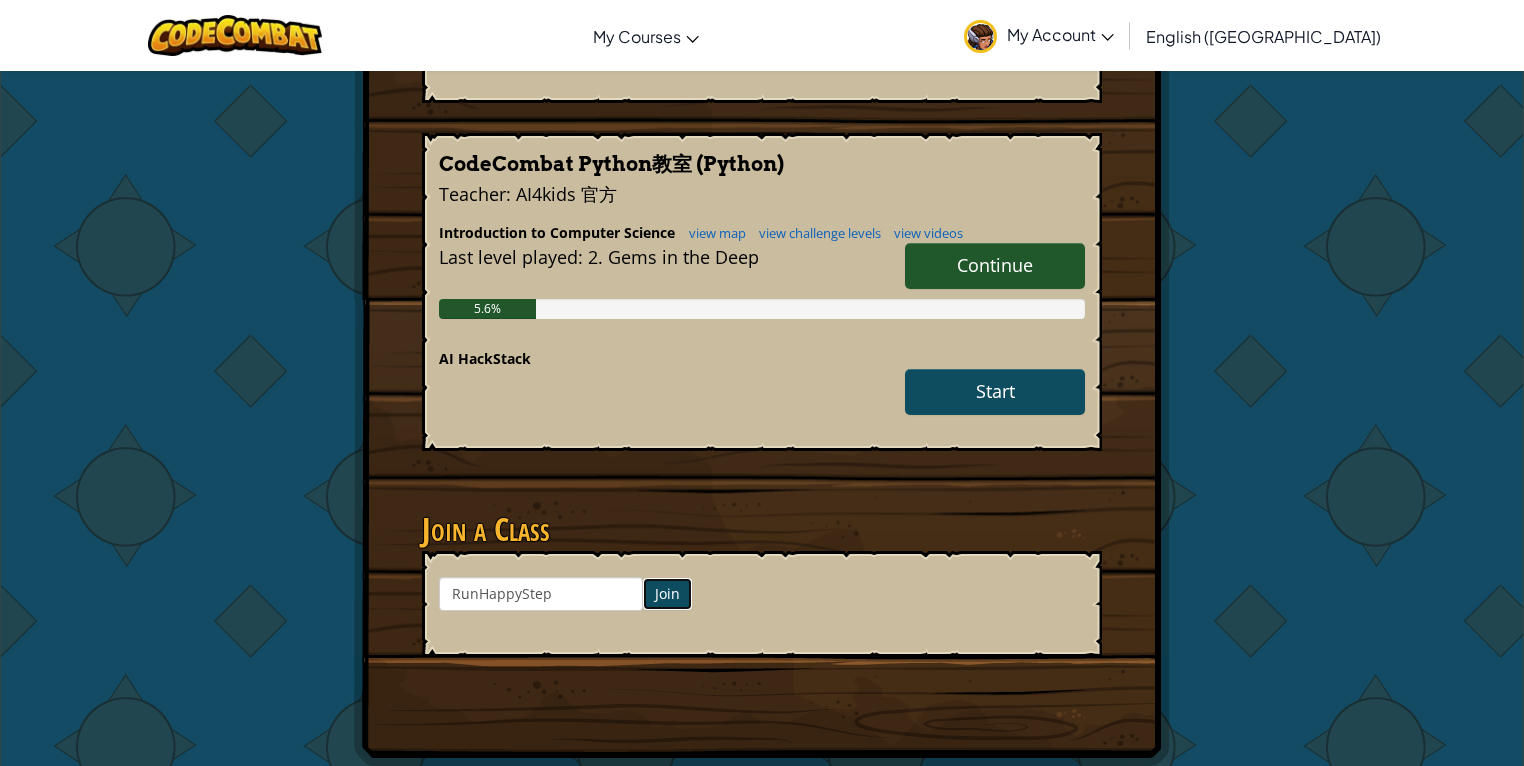 click on "Join" at bounding box center (667, 594) 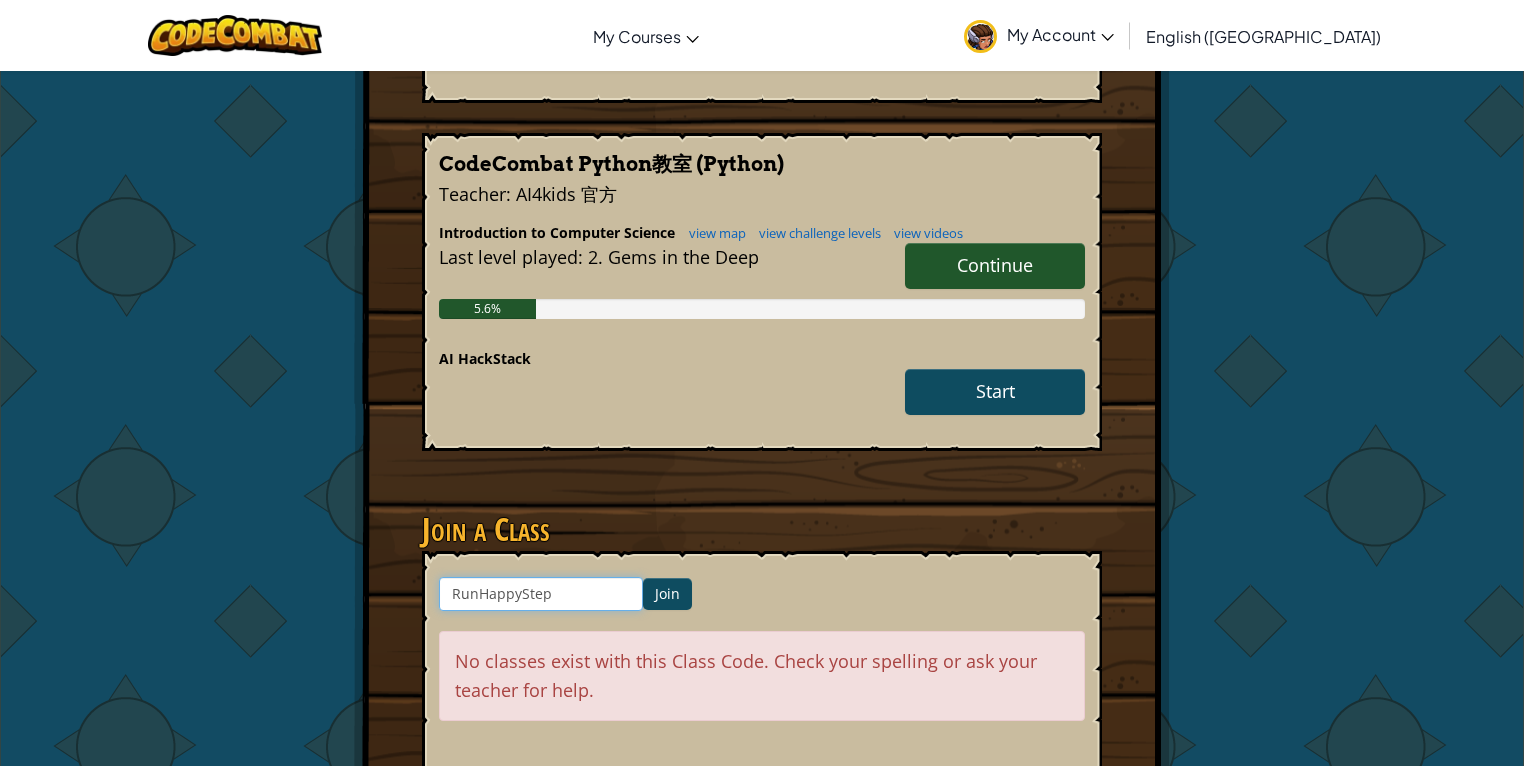 drag, startPoint x: 600, startPoint y: 590, endPoint x: 408, endPoint y: 602, distance: 192.37463 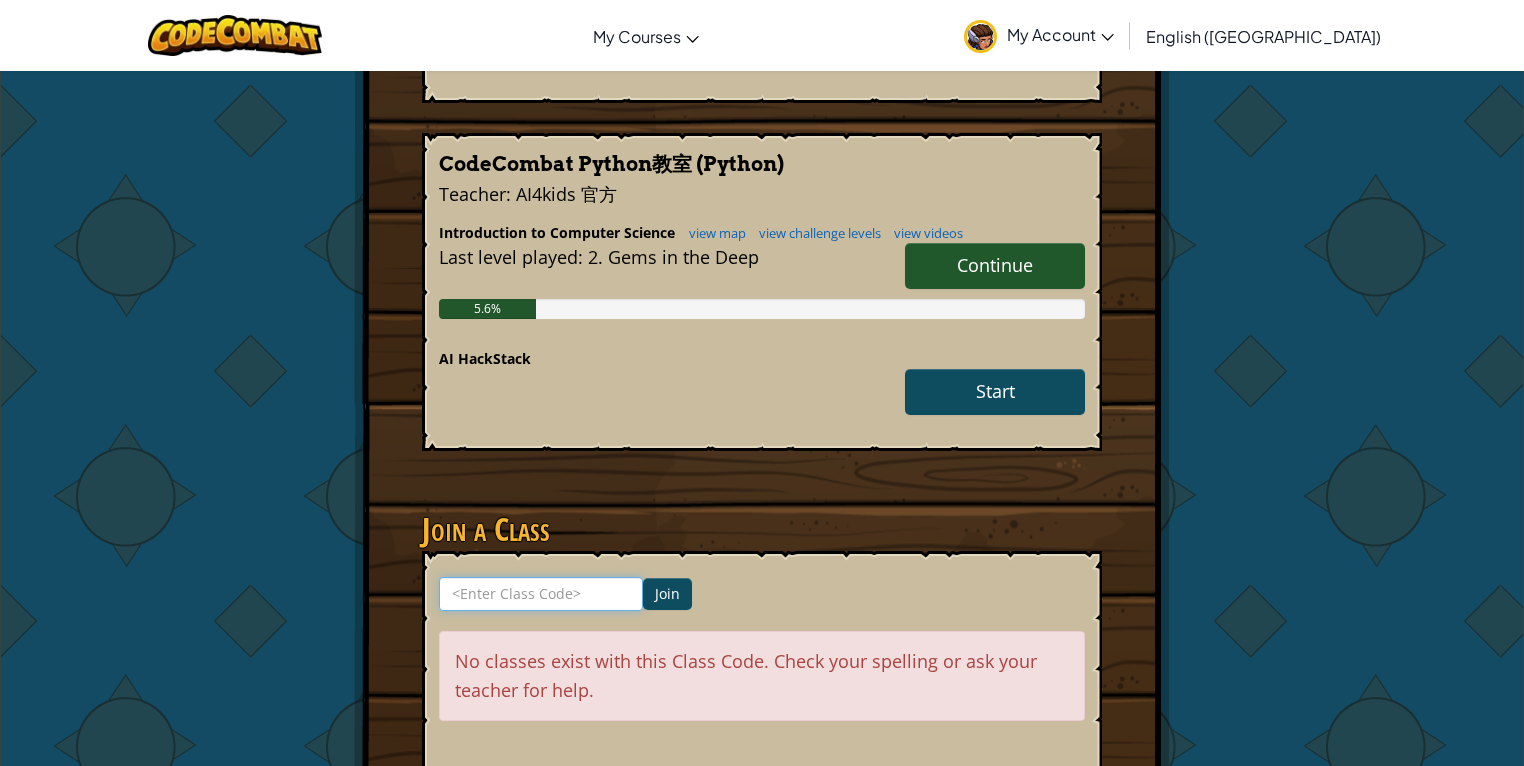 click at bounding box center (541, 594) 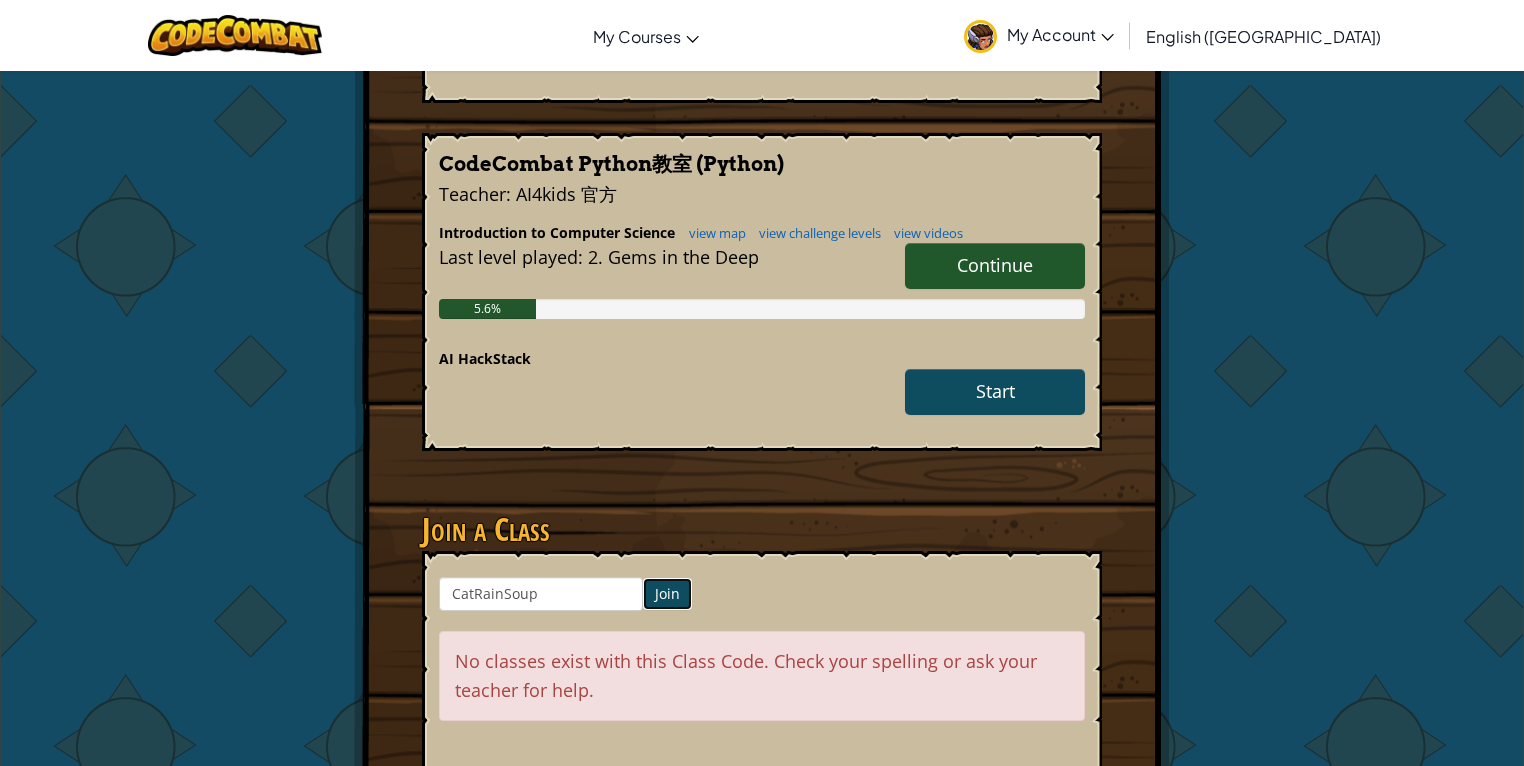 click on "Join" at bounding box center [667, 594] 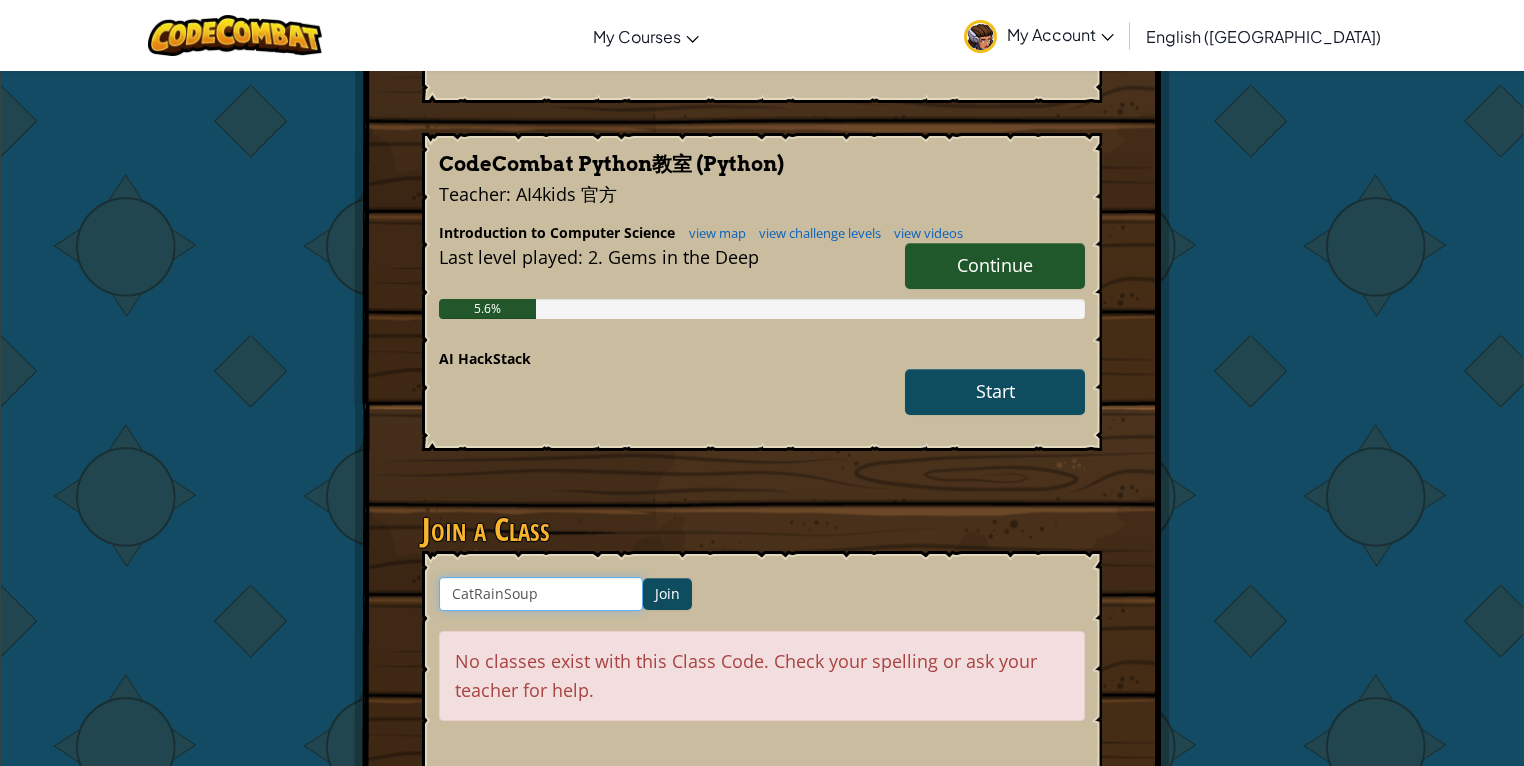 drag, startPoint x: 564, startPoint y: 592, endPoint x: 314, endPoint y: 620, distance: 251.56311 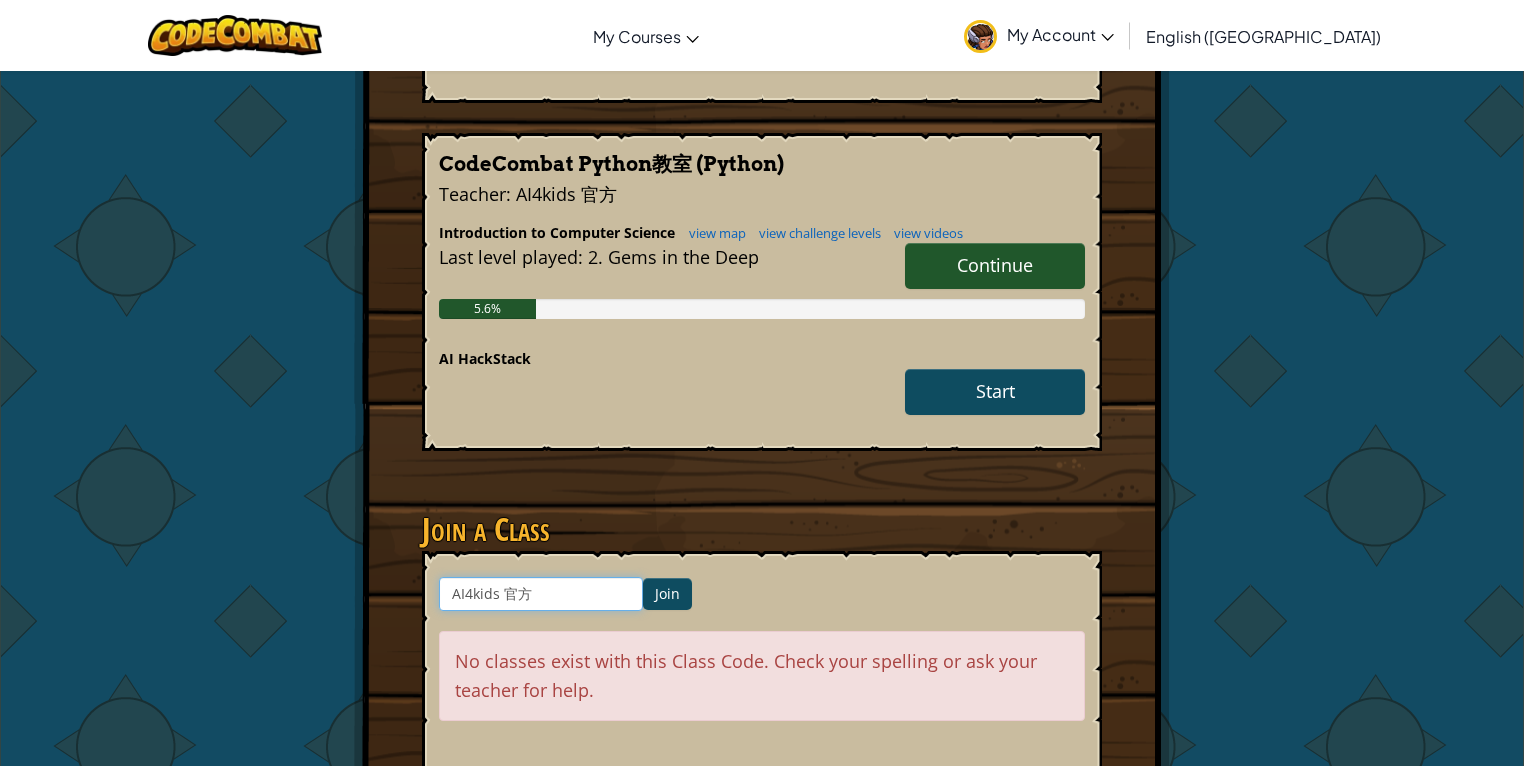 type on "AI4kids 官方" 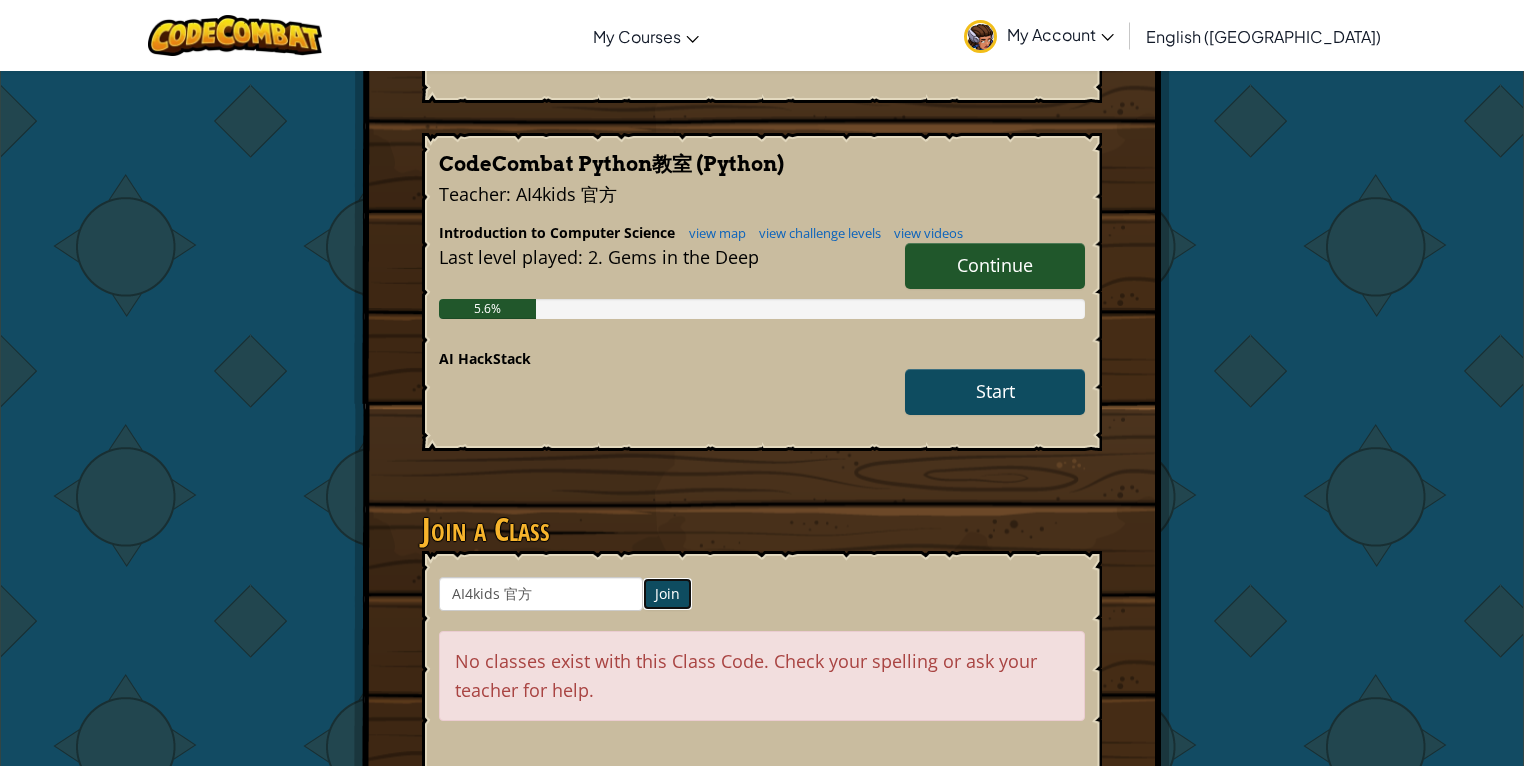 click on "Join" at bounding box center [667, 594] 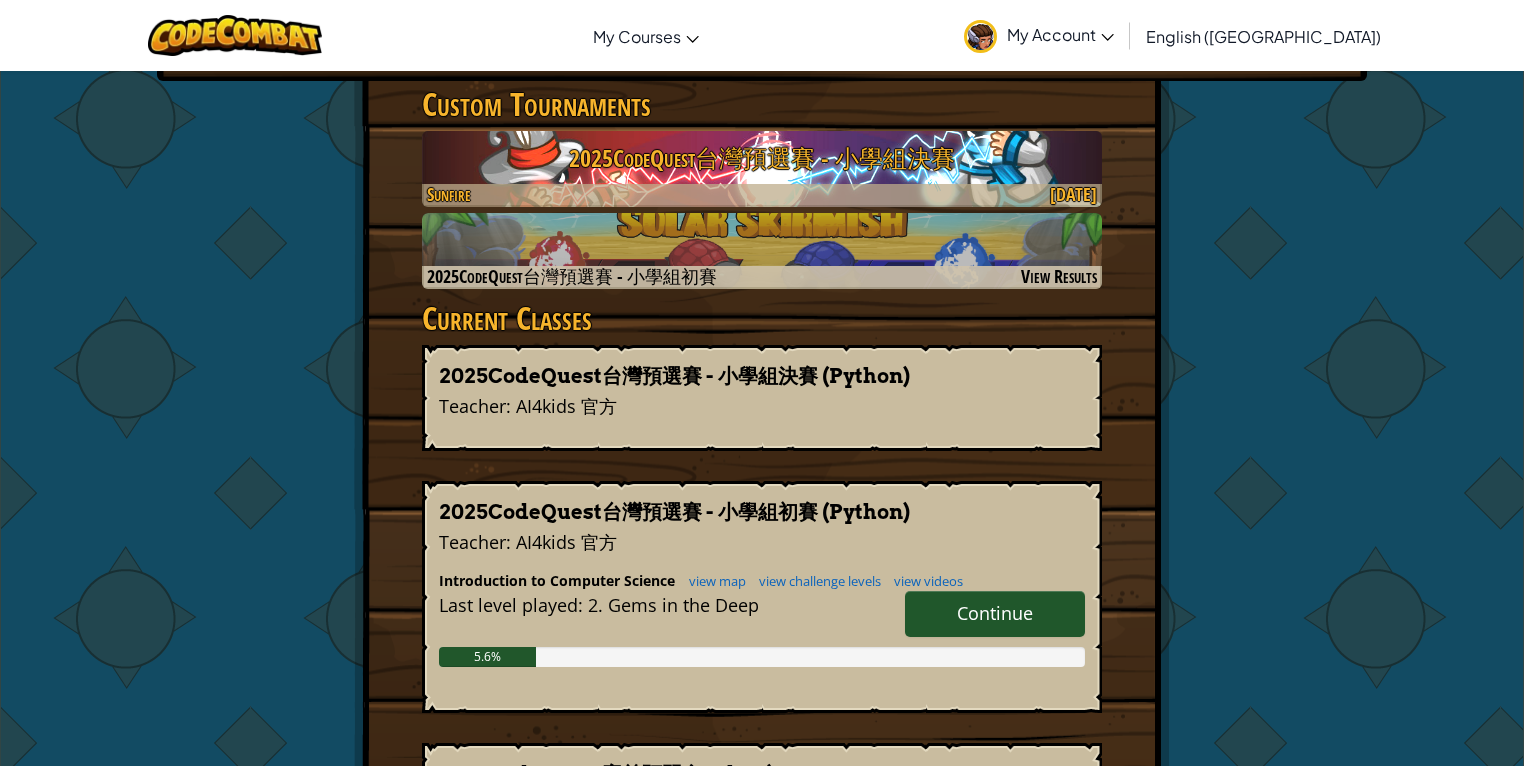 scroll, scrollTop: 0, scrollLeft: 0, axis: both 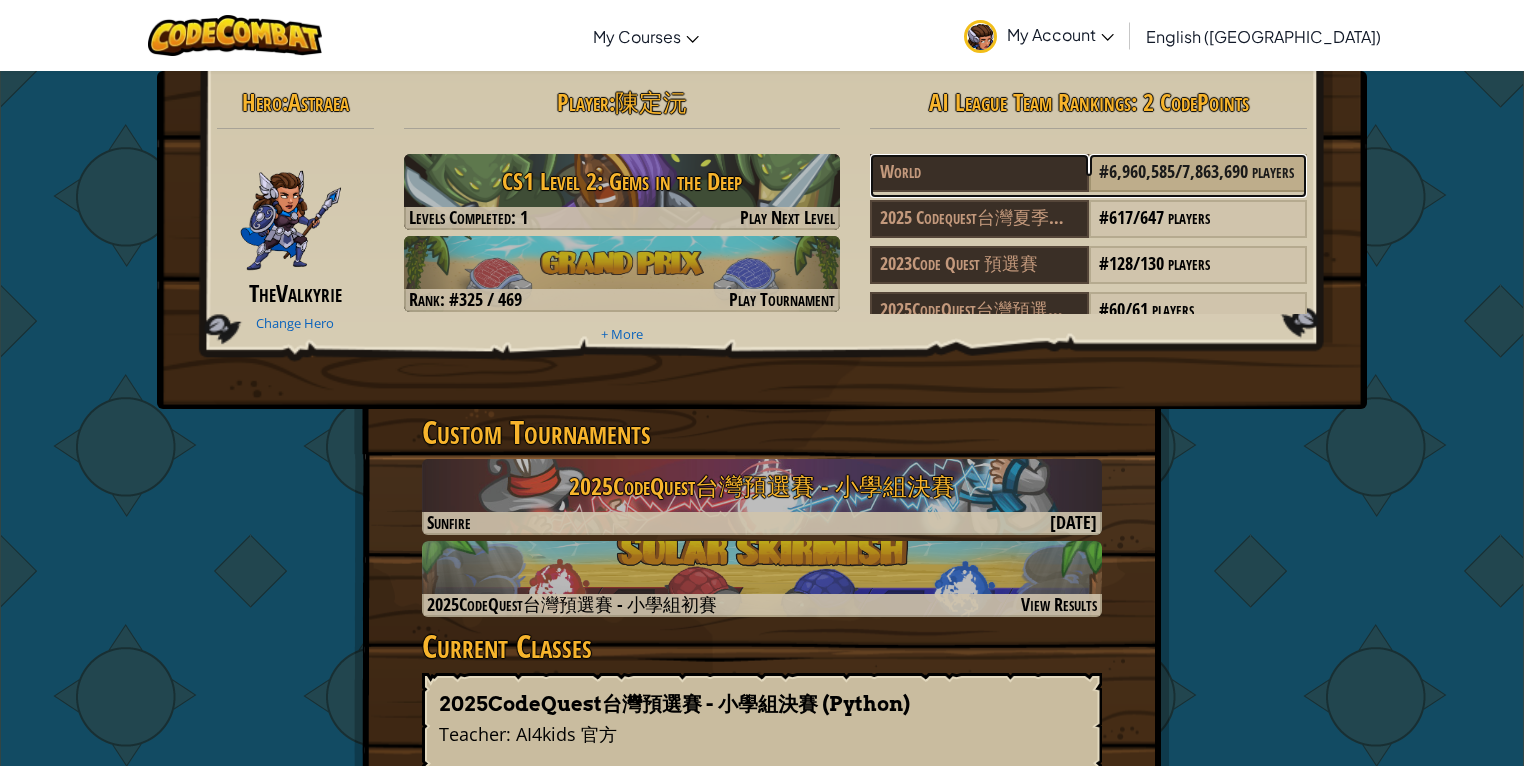 click on "6,960,585" at bounding box center (1142, 171) 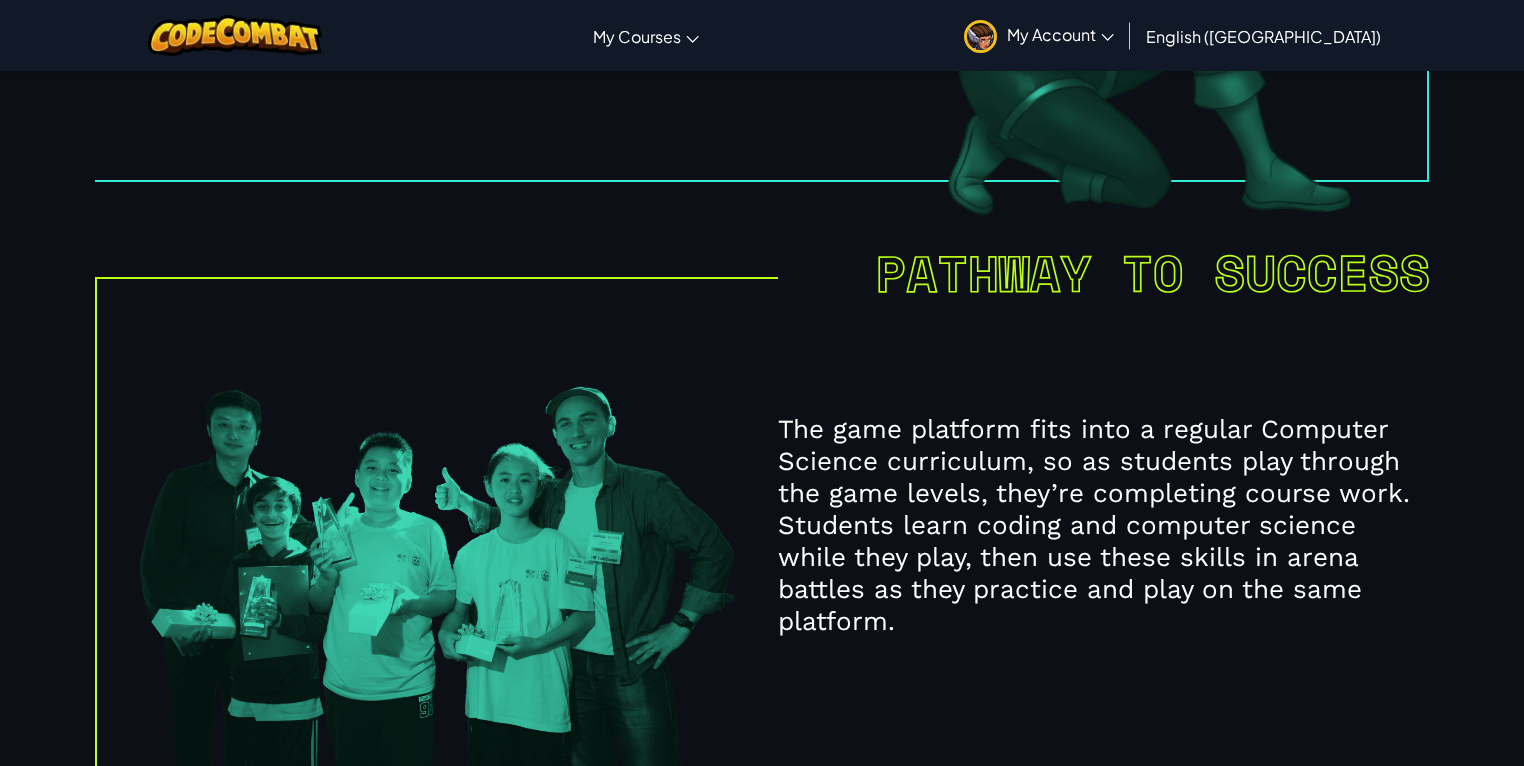 drag, startPoint x: 1308, startPoint y: 420, endPoint x: 1288, endPoint y: 192, distance: 228.87552 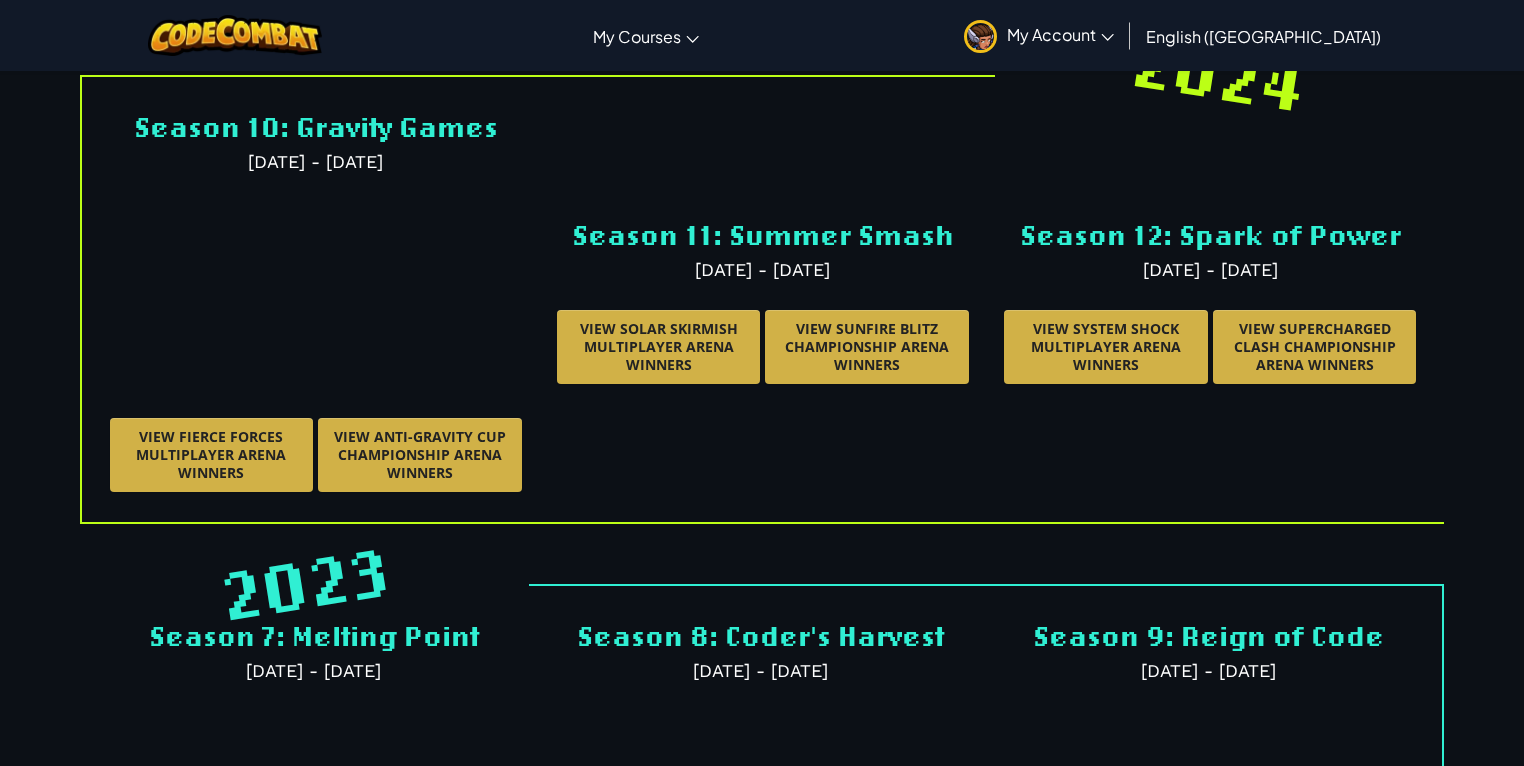 scroll, scrollTop: 5084, scrollLeft: 0, axis: vertical 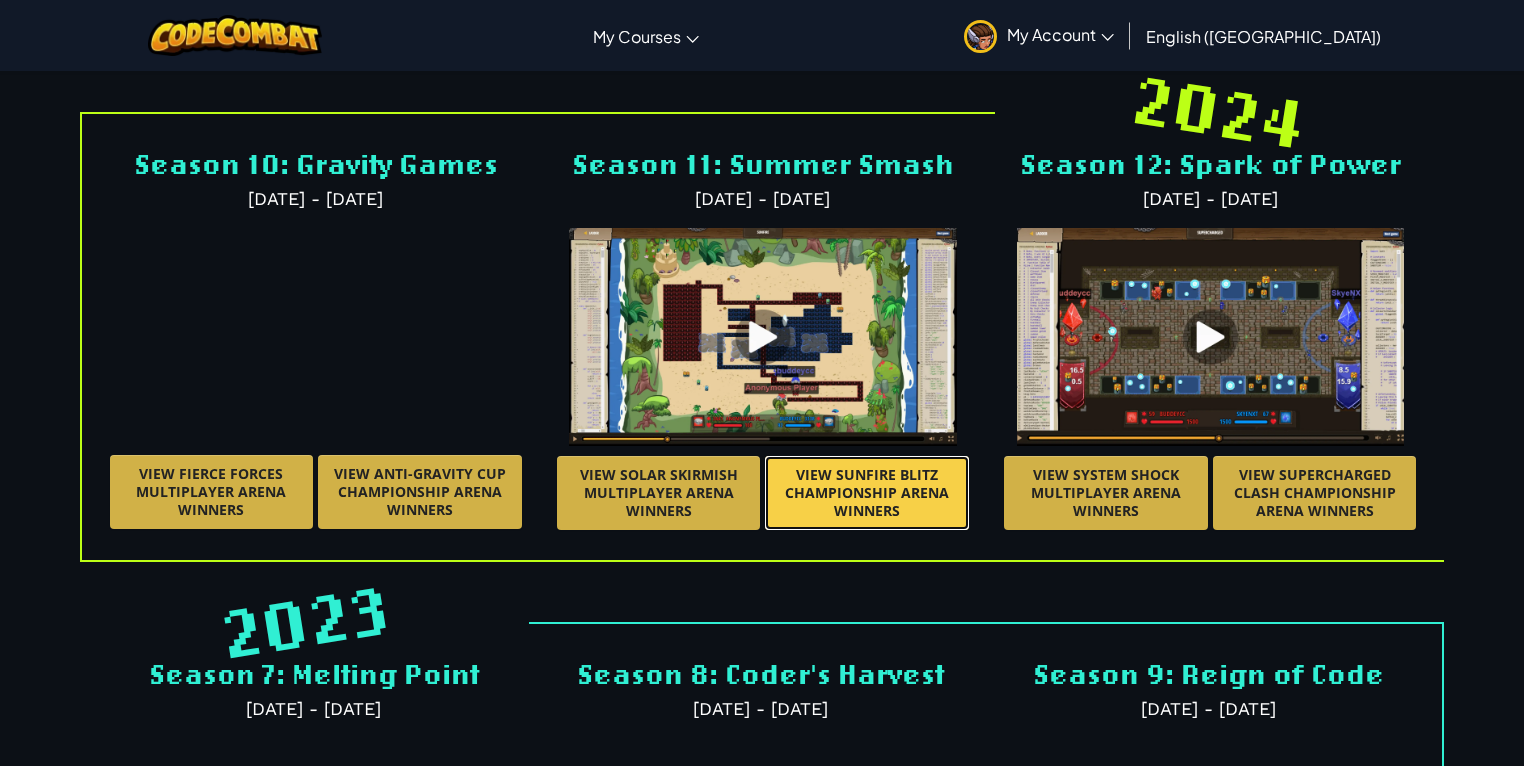 click on "View Sunfire Blitz Championship Arena winners" at bounding box center [867, 493] 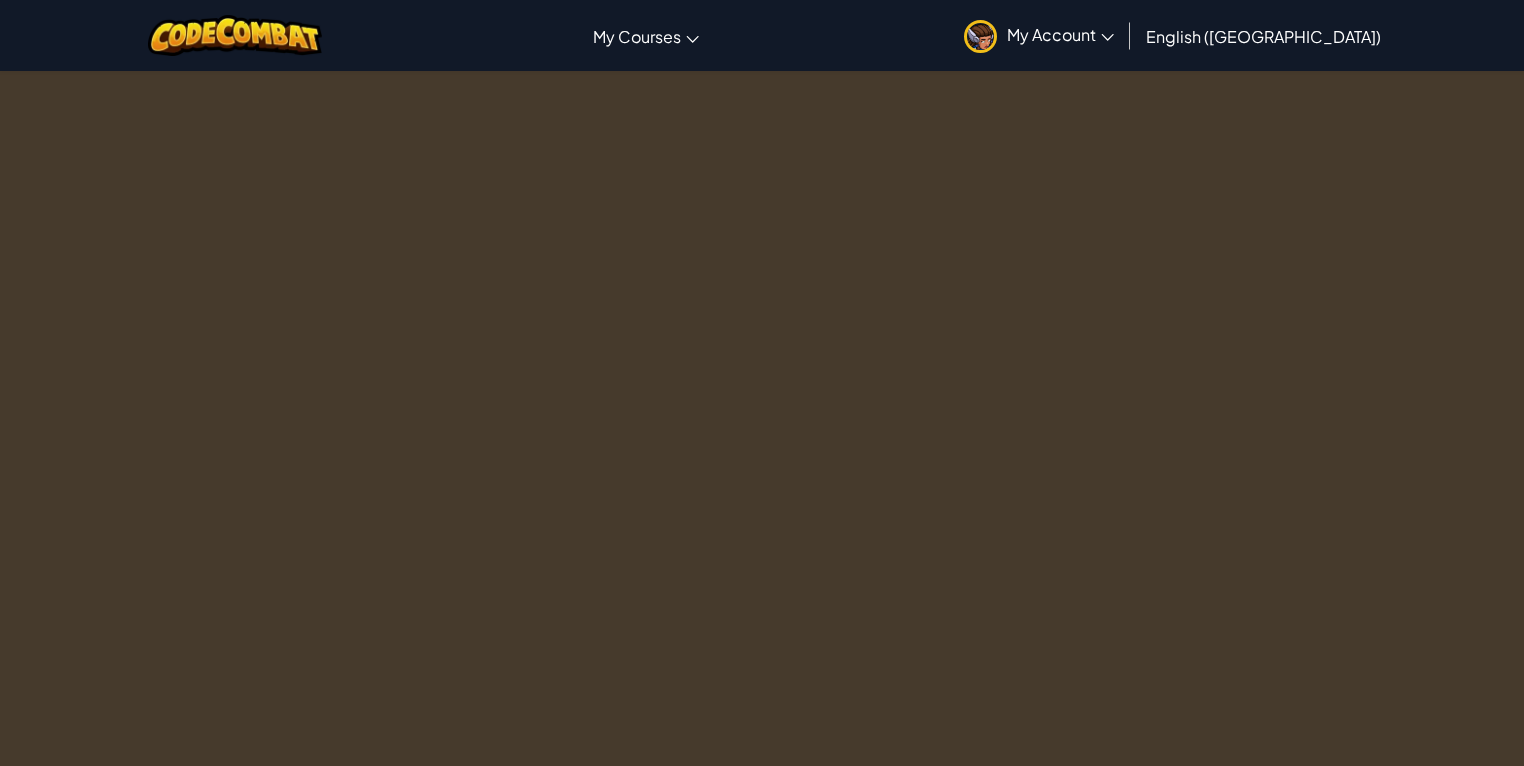 scroll, scrollTop: 0, scrollLeft: 0, axis: both 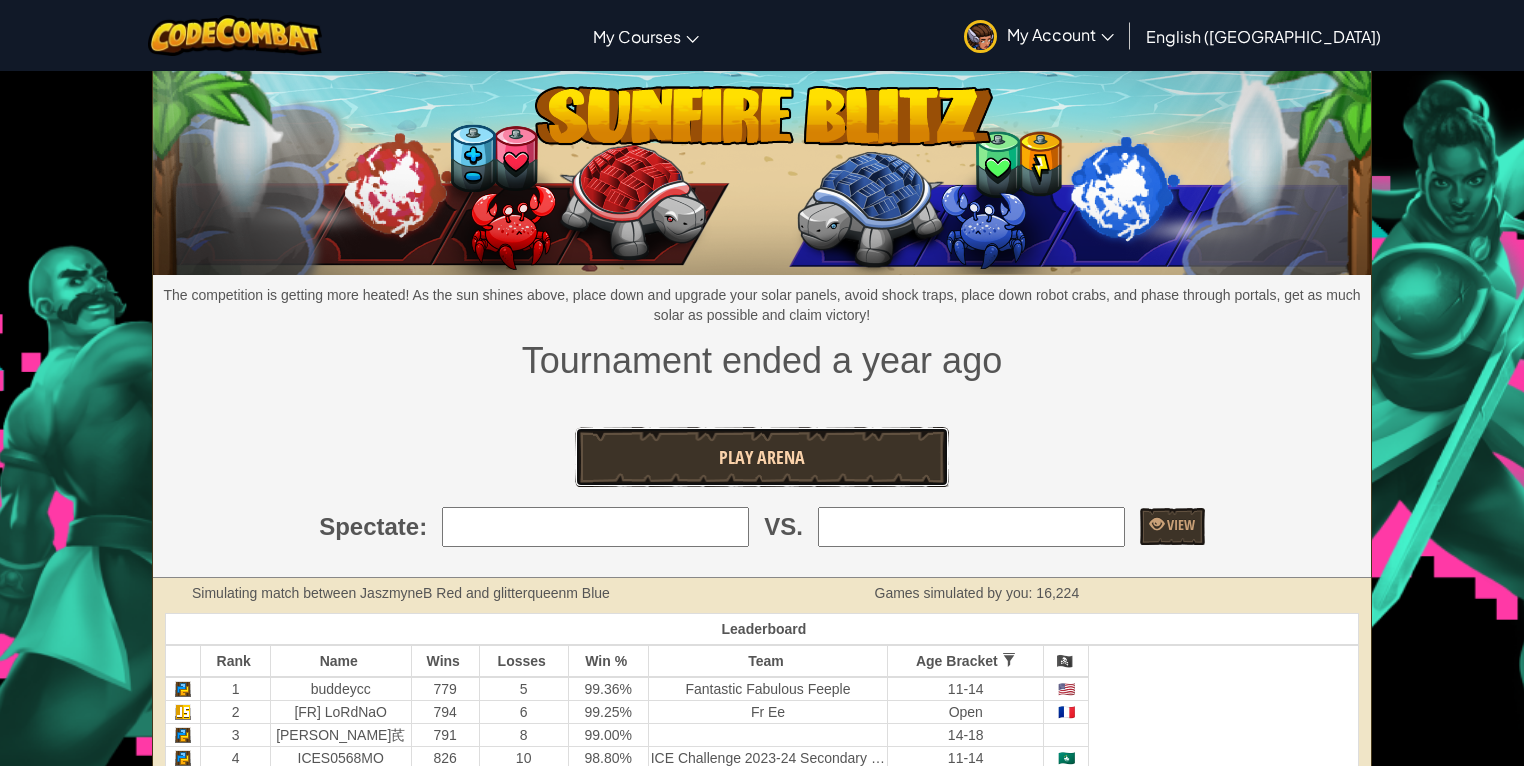 click on "Play Arena" at bounding box center [762, 457] 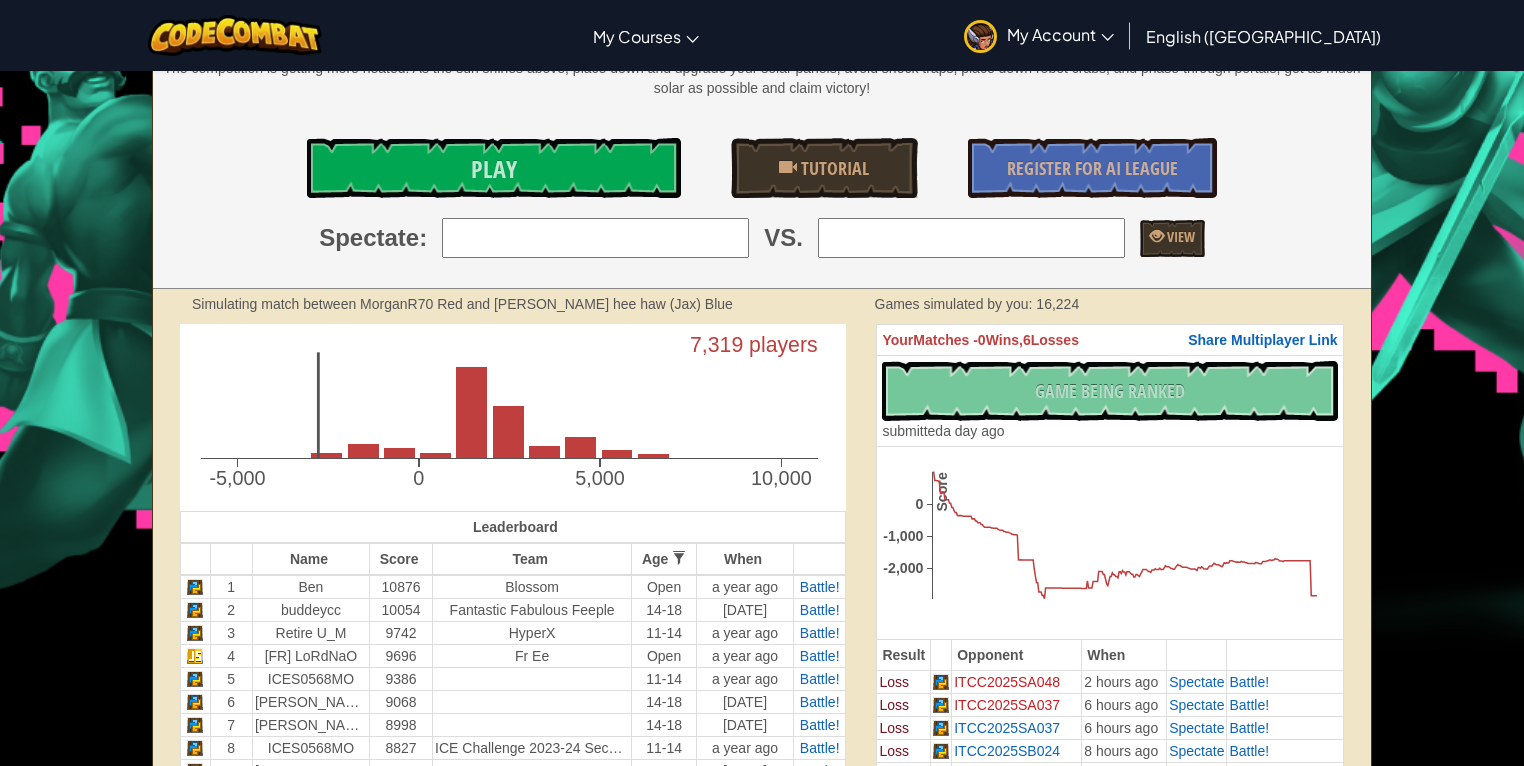 scroll, scrollTop: 320, scrollLeft: 0, axis: vertical 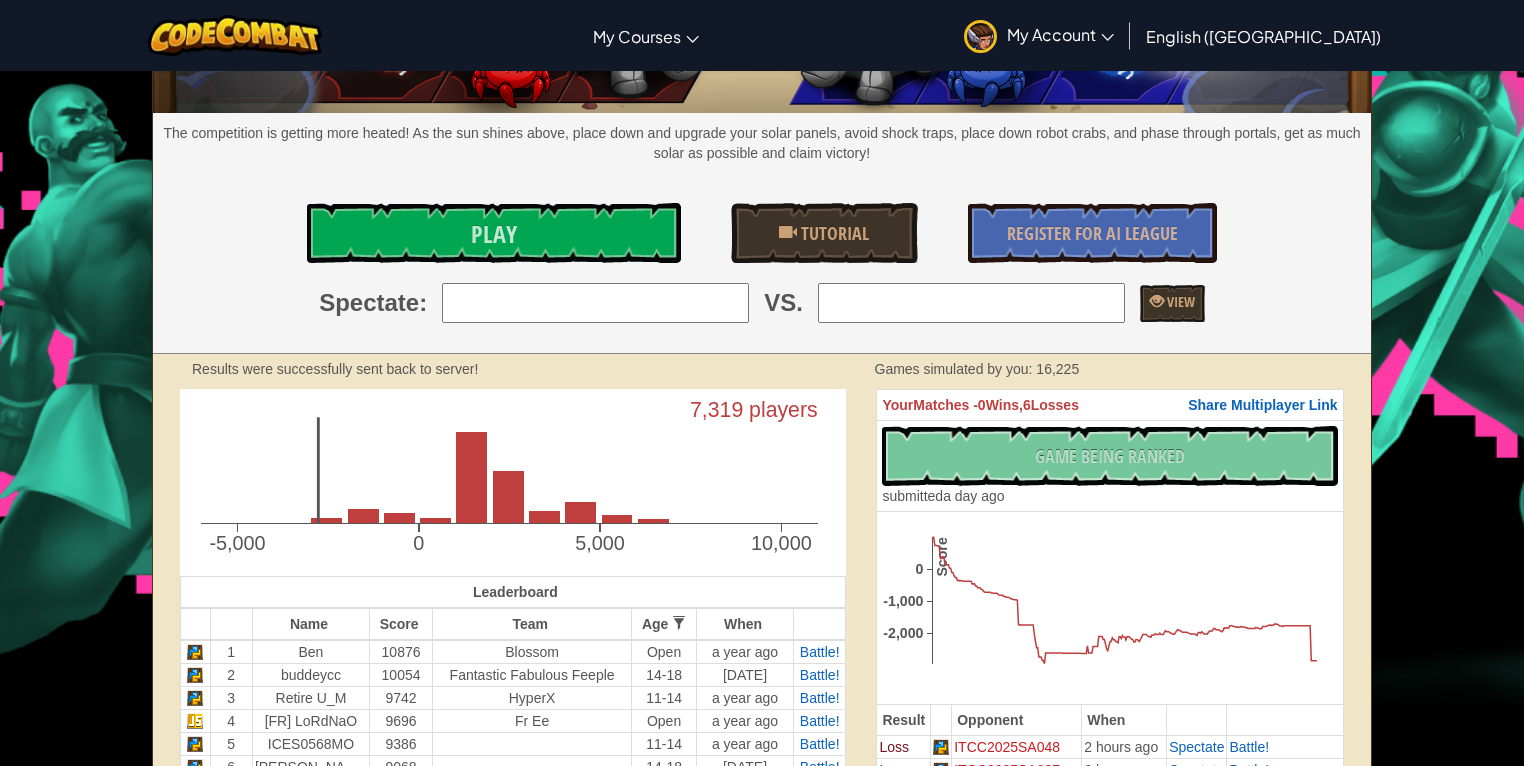drag, startPoint x: 862, startPoint y: 424, endPoint x: 872, endPoint y: 266, distance: 158.31615 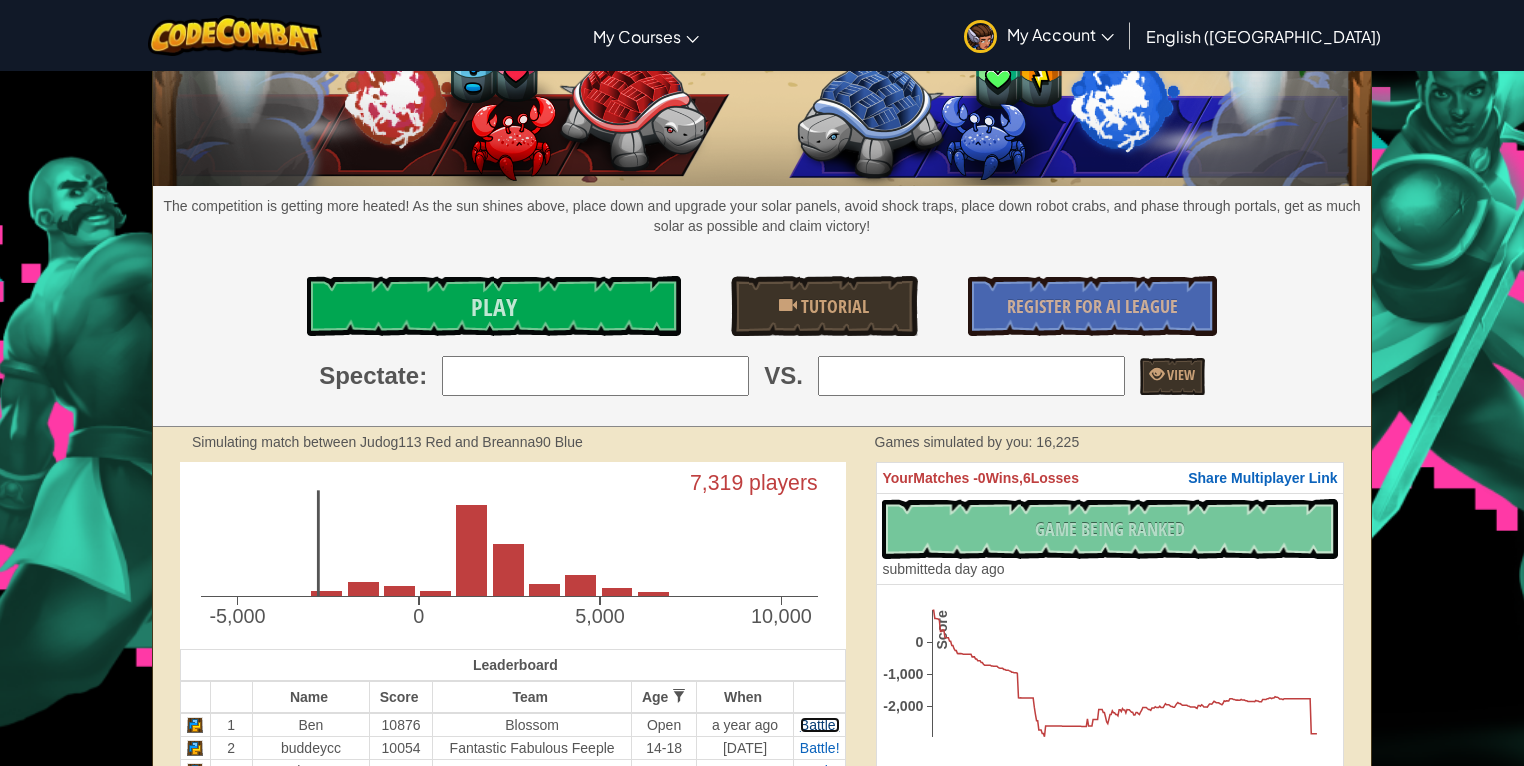 click on "Battle!" at bounding box center (820, 725) 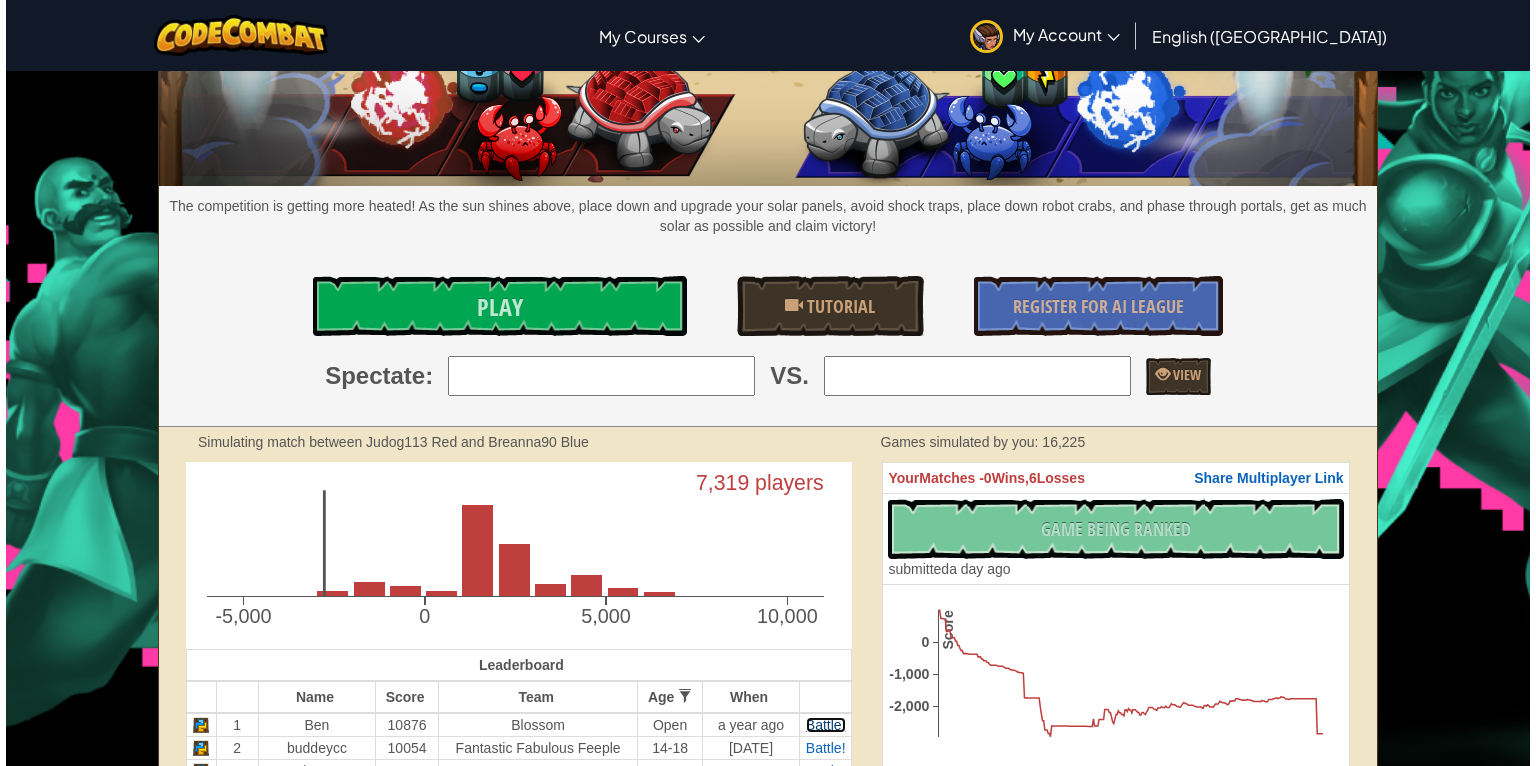 scroll, scrollTop: 0, scrollLeft: 0, axis: both 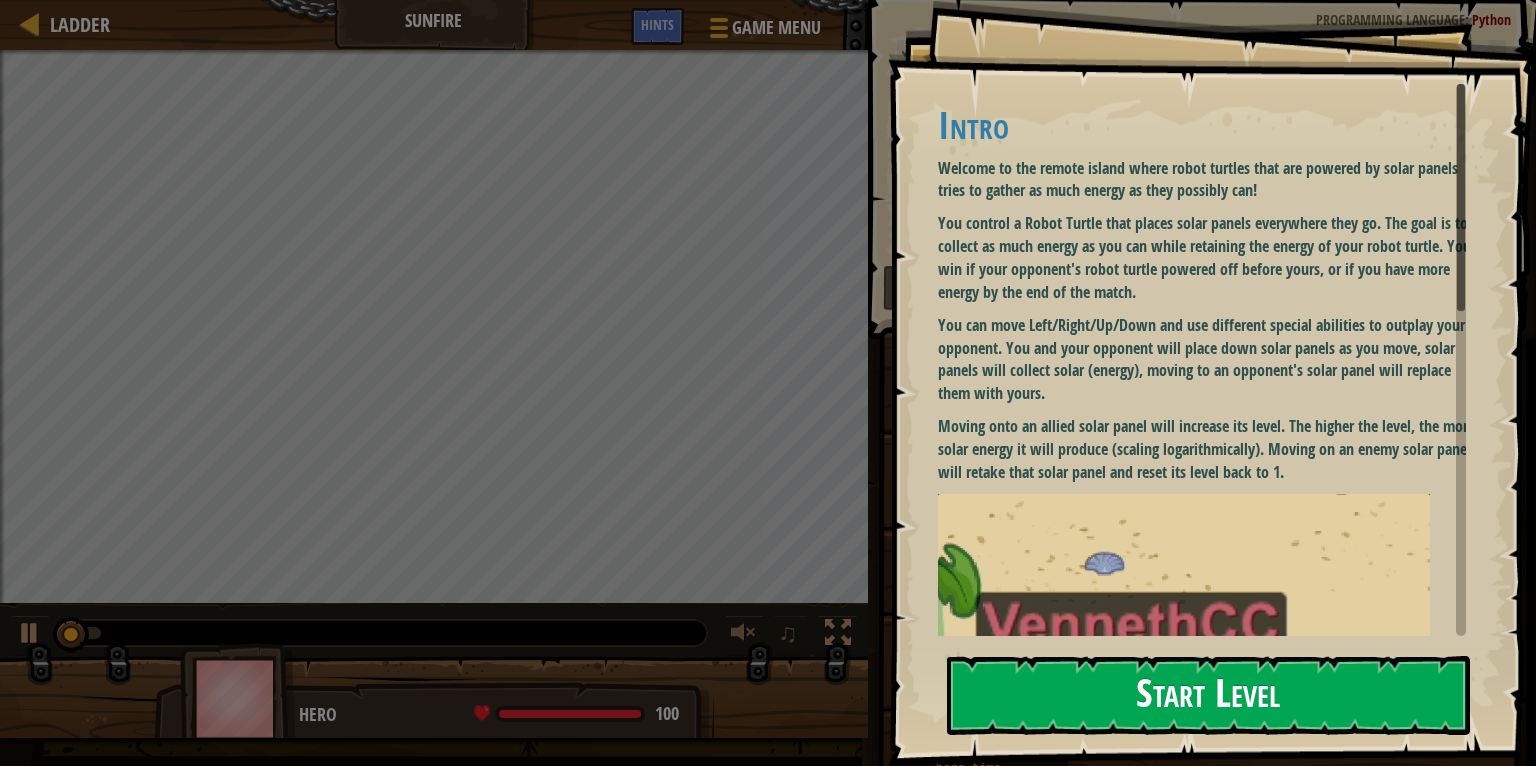 click on "Start Level" at bounding box center [1208, 695] 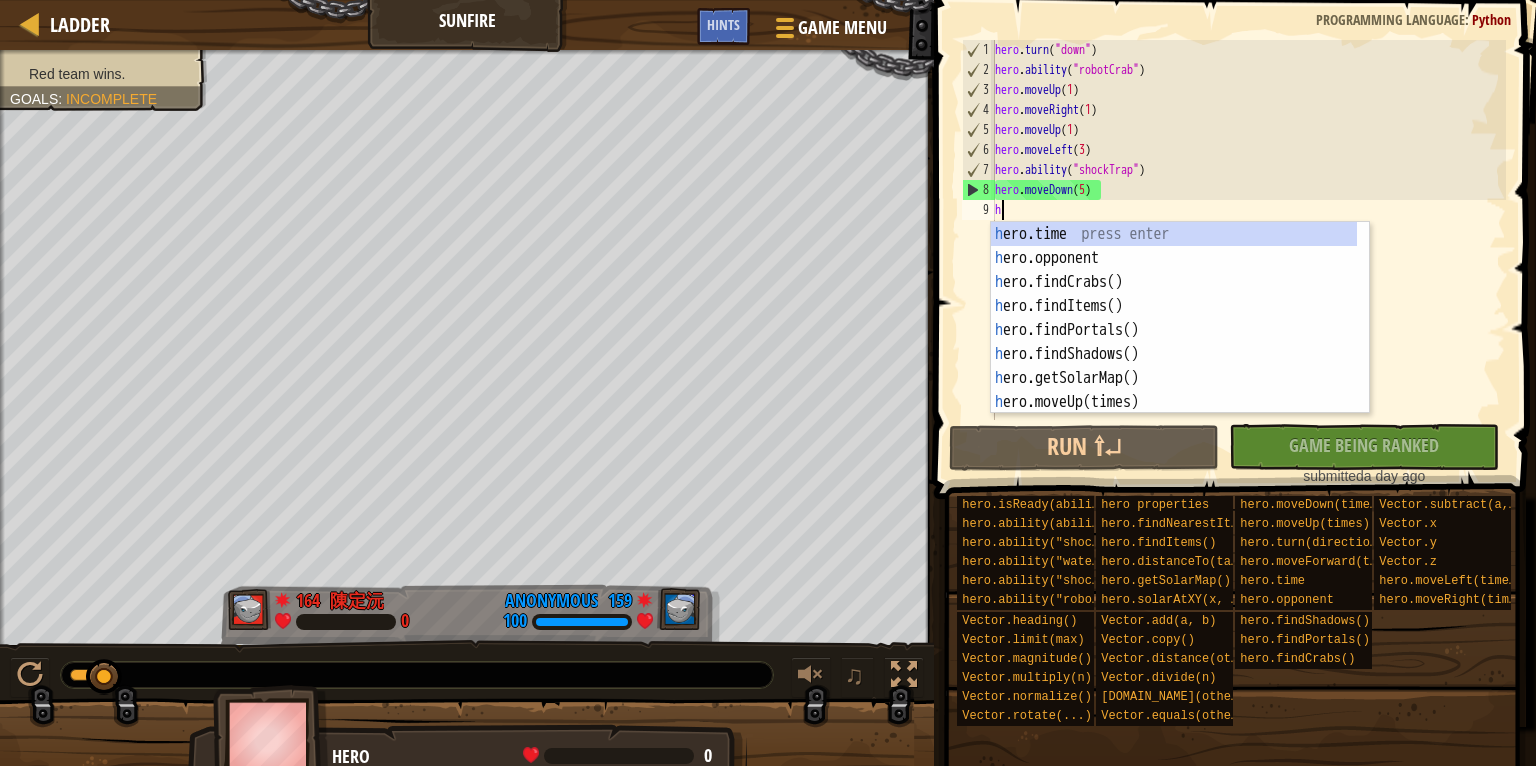 scroll, scrollTop: 9, scrollLeft: 0, axis: vertical 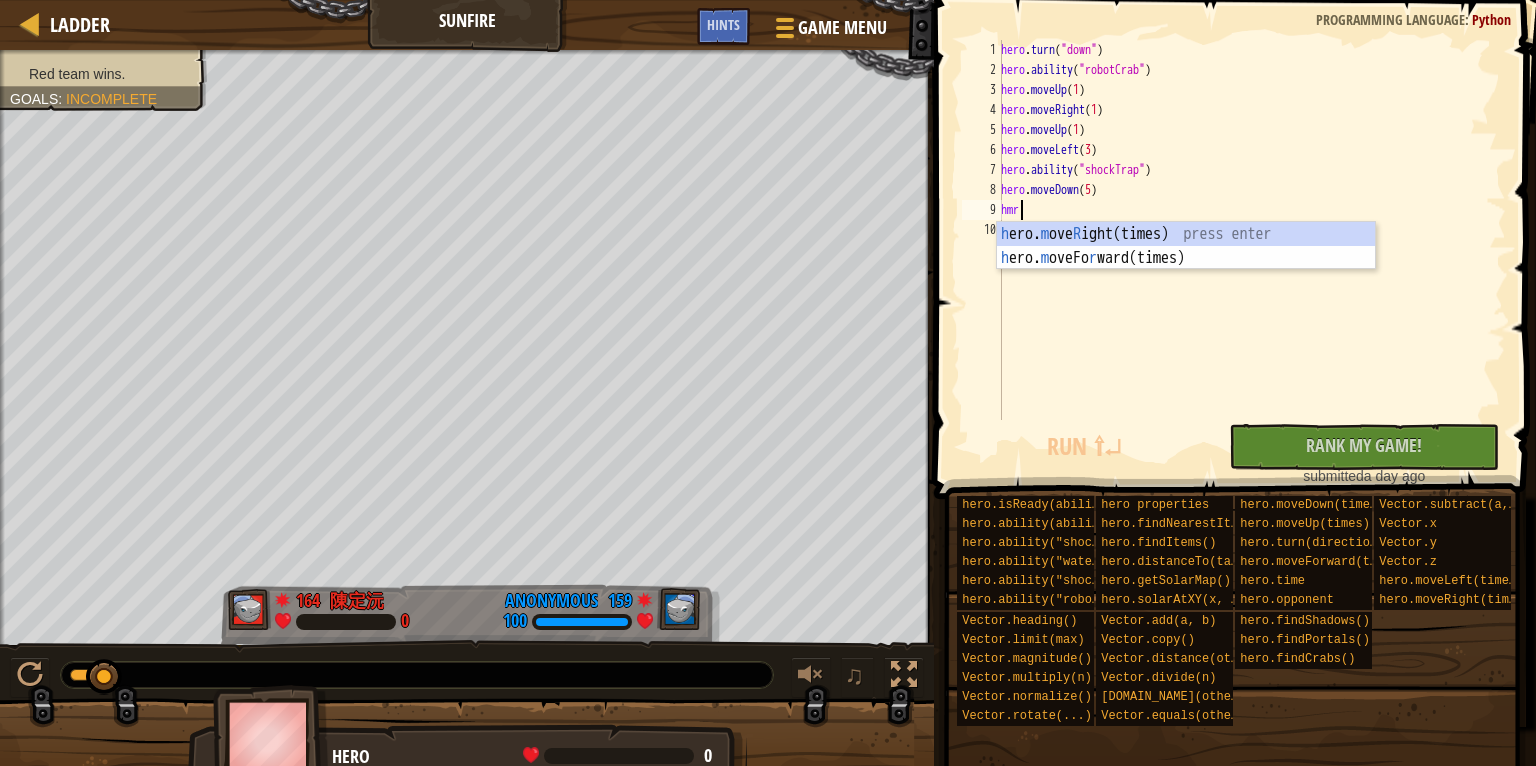 type on "hero.moveRight(1)" 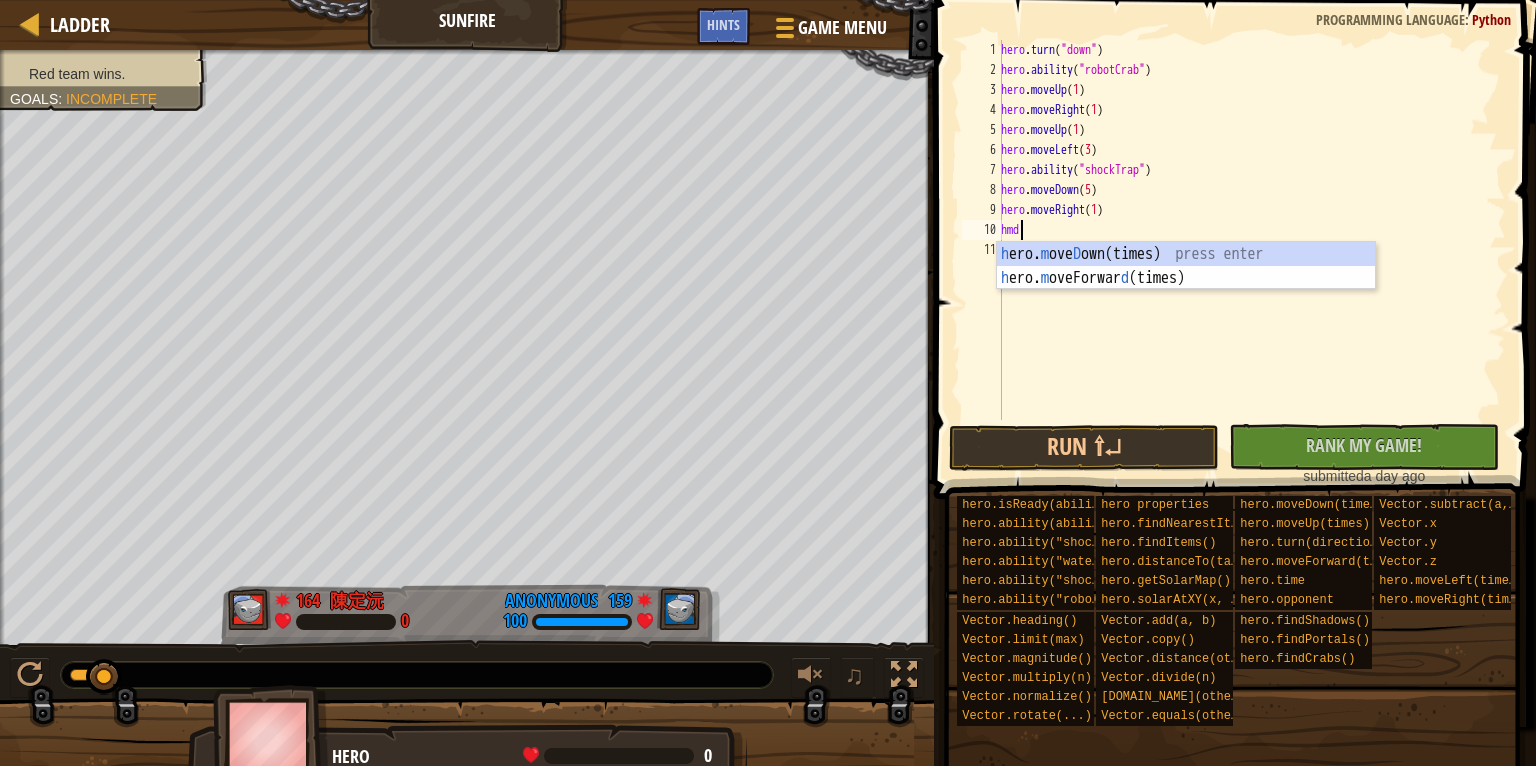 type on "hero.moveDown(1)" 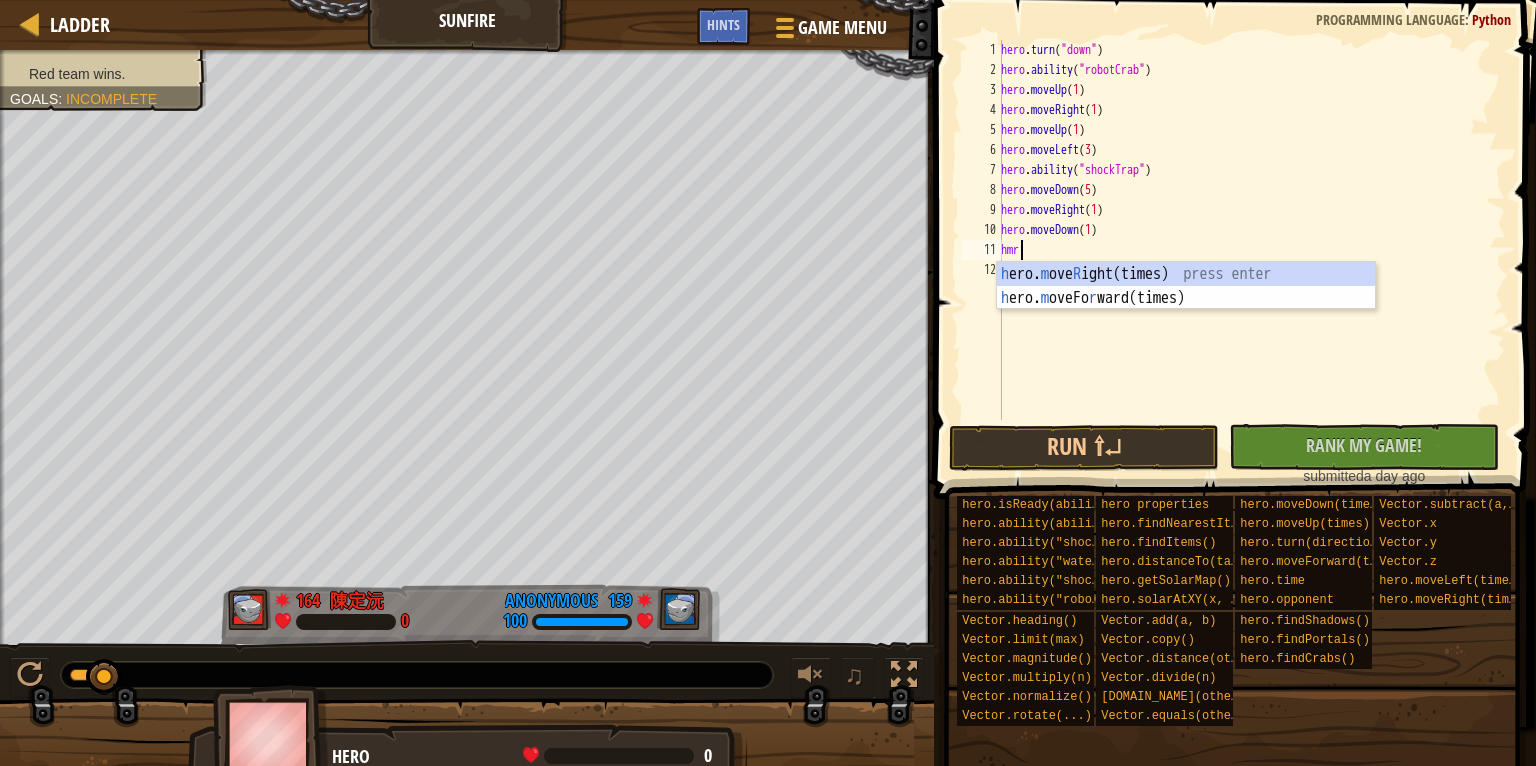 type on "hero.moveRight(1)" 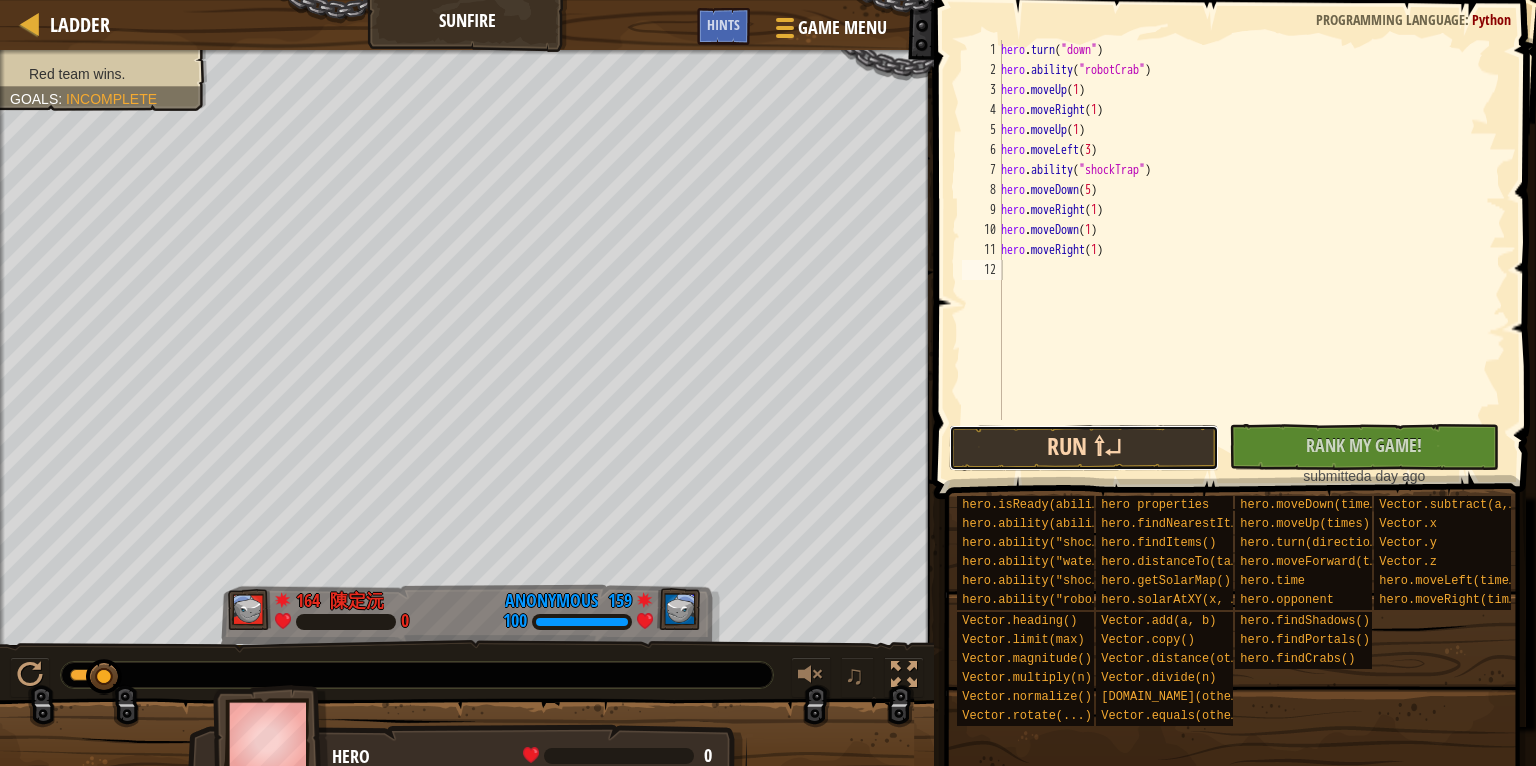 click on "Run ⇧↵" at bounding box center (1084, 448) 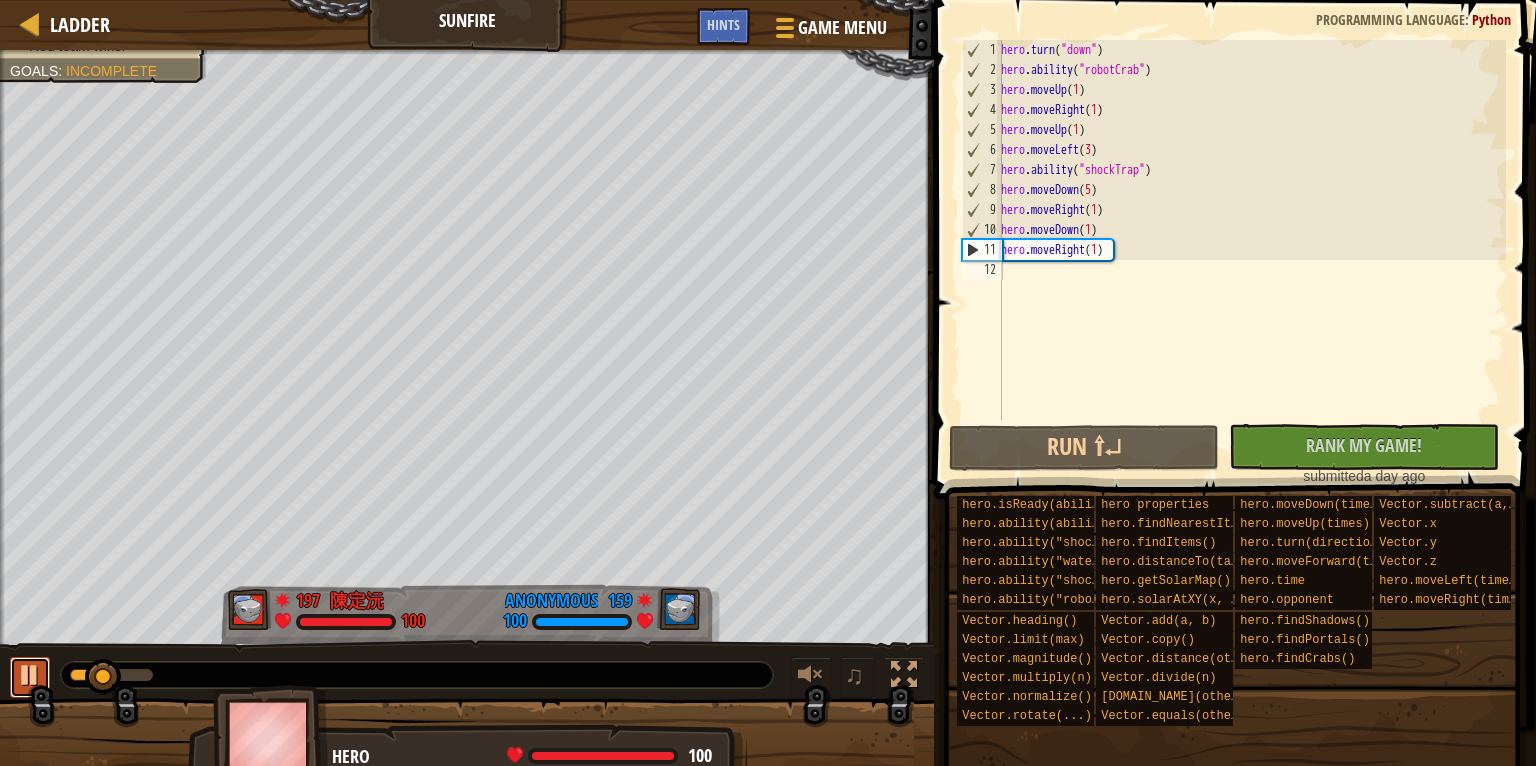 click at bounding box center [30, 675] 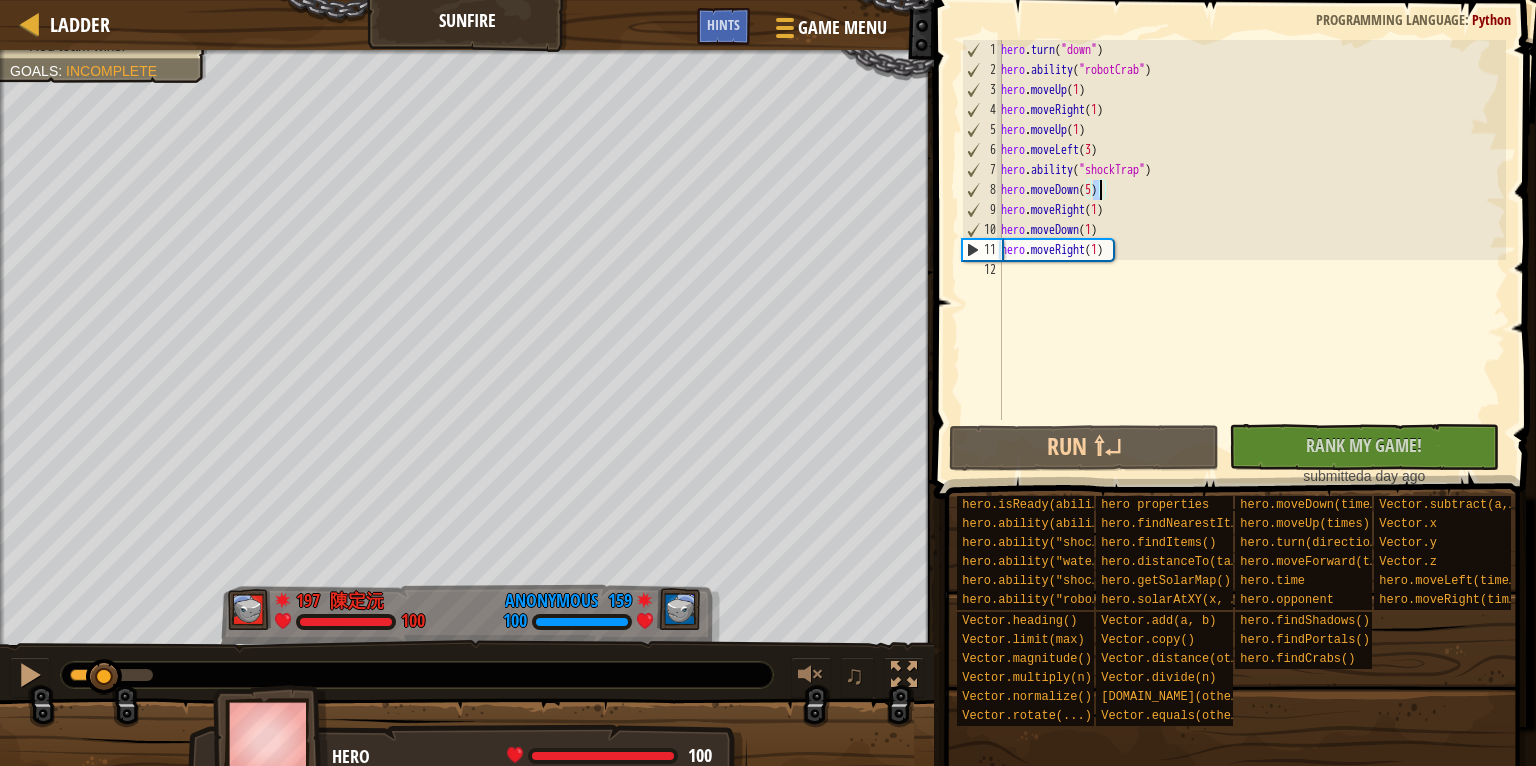 click on "hero . turn ( "down" ) hero . ability ( "robotCrab" ) hero . moveUp ( 1 ) hero . moveRight ( 1 ) hero . moveUp ( 1 ) hero . moveLeft ( 3 ) hero . ability ( "shockTrap" ) hero . moveDown ( 5 ) hero . moveRight ( 1 ) hero . moveDown ( 1 ) hero . moveRight ( 1 )" at bounding box center [1251, 250] 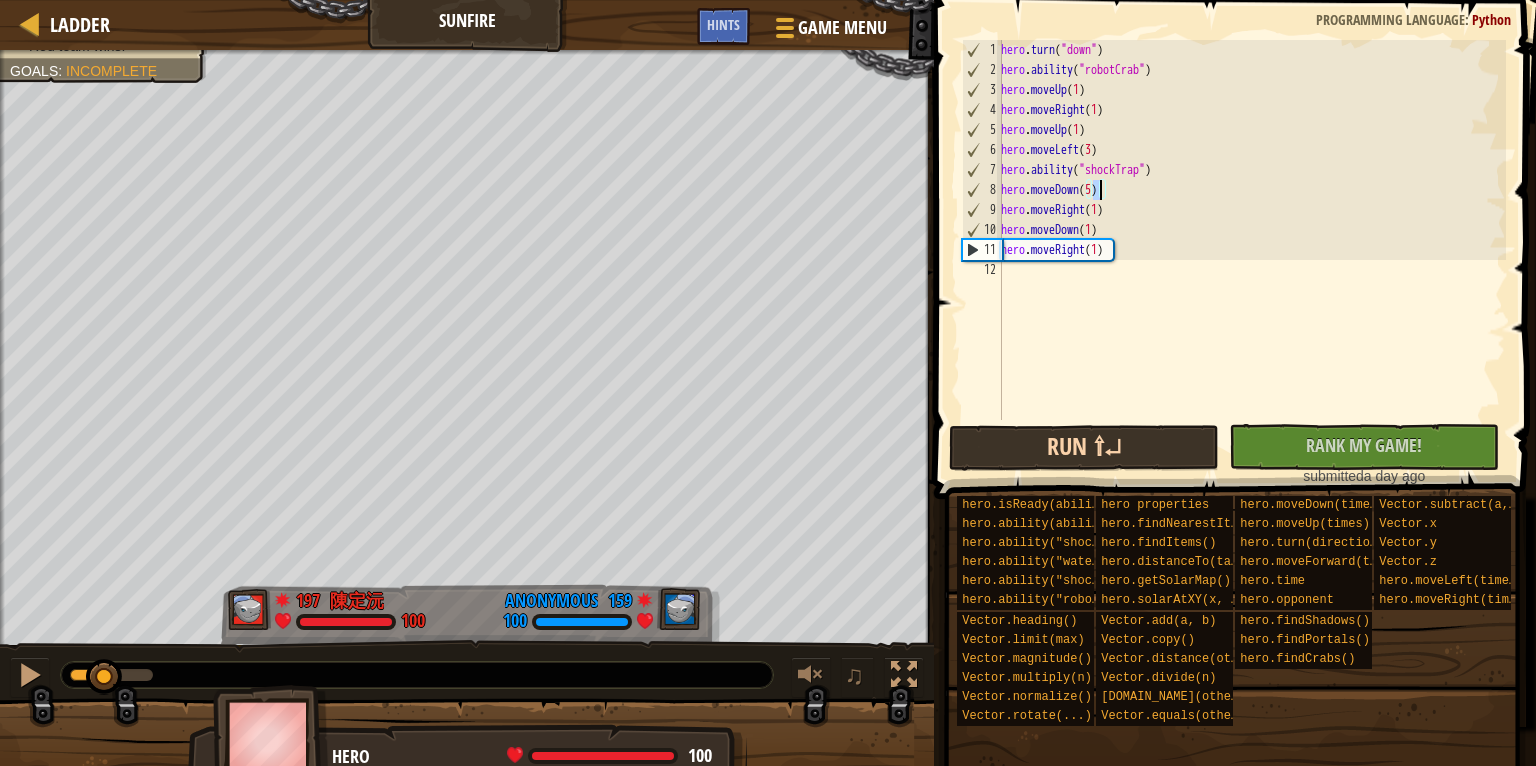 scroll, scrollTop: 9, scrollLeft: 7, axis: both 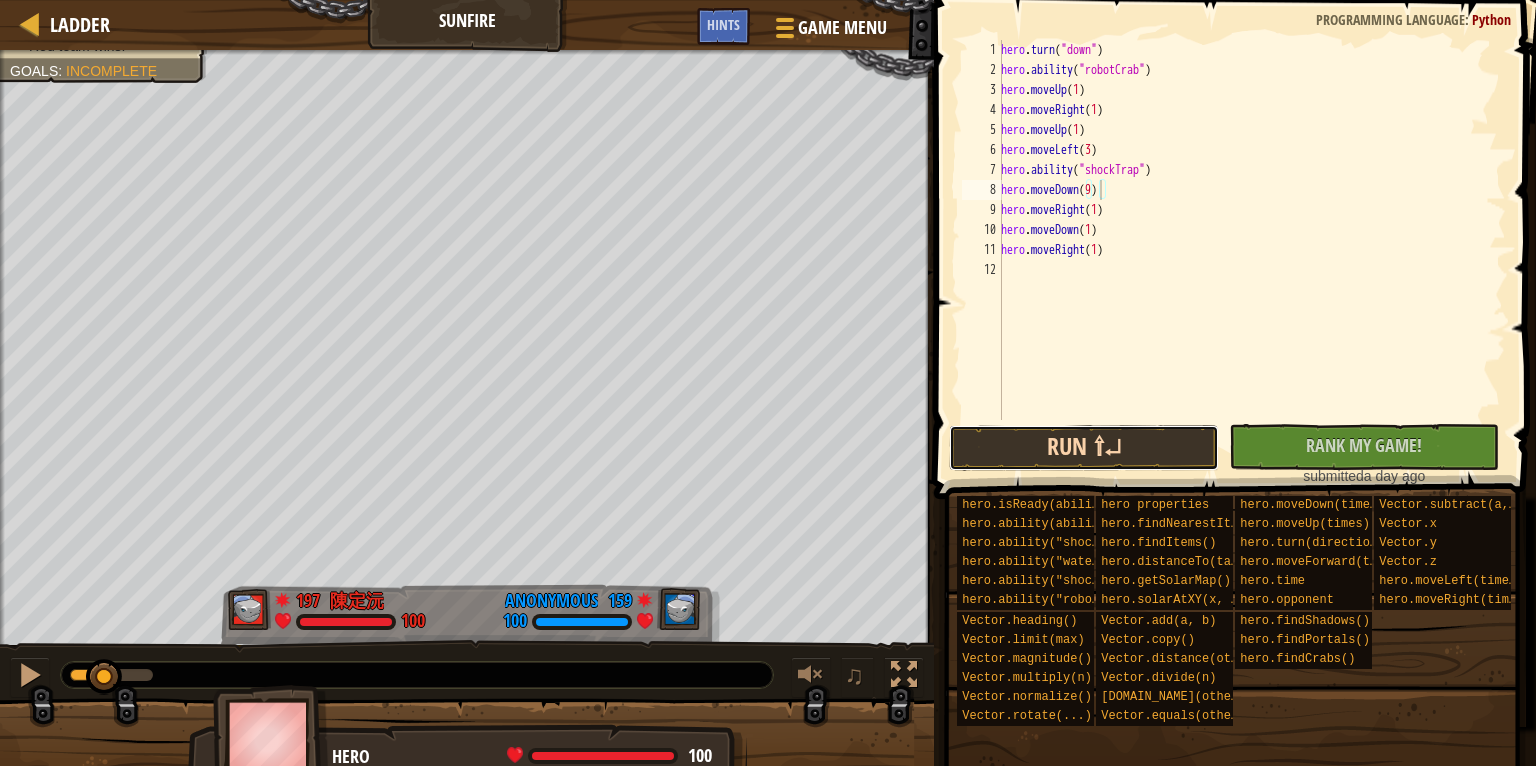 click on "Run ⇧↵" at bounding box center [1084, 448] 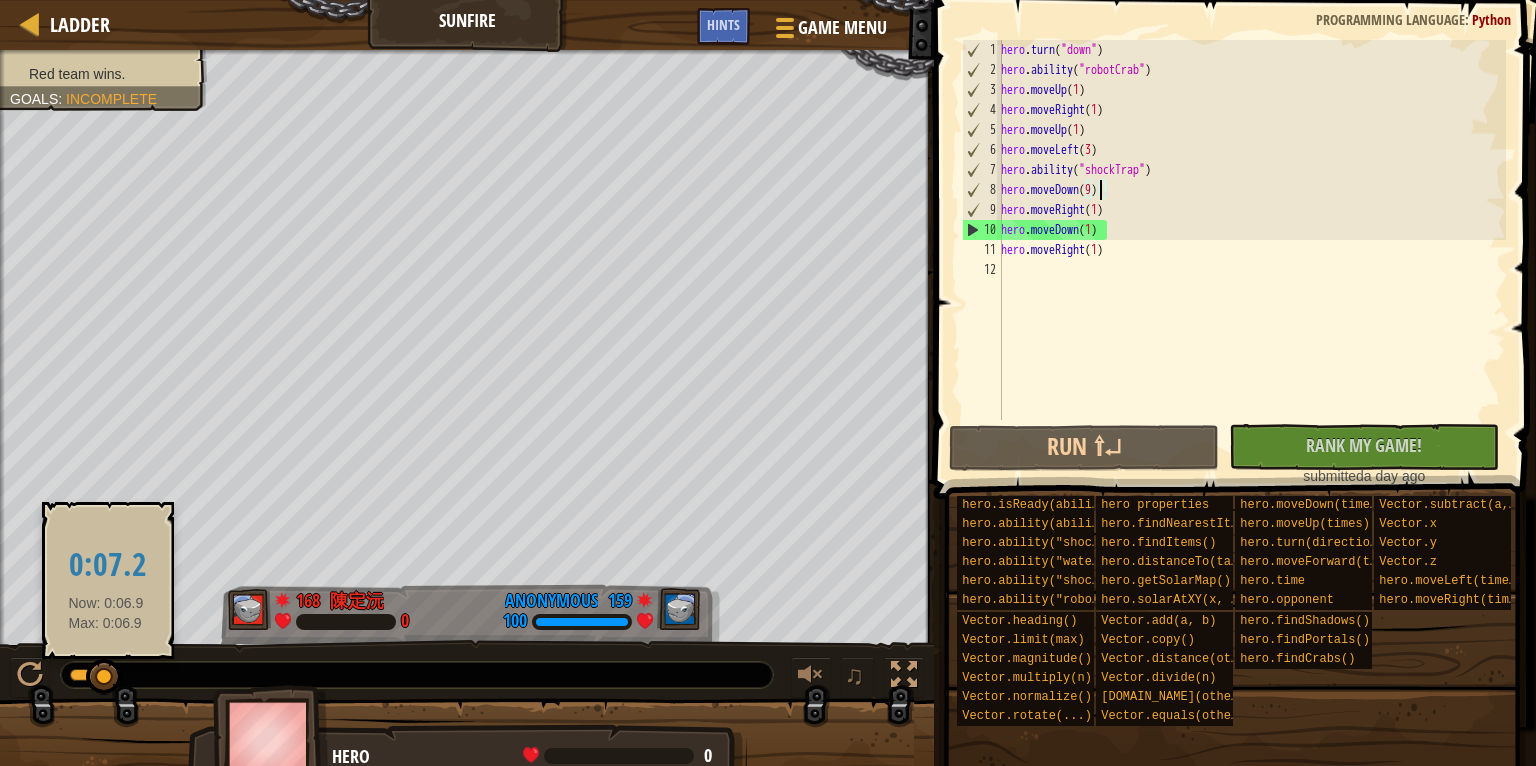 click at bounding box center (104, 677) 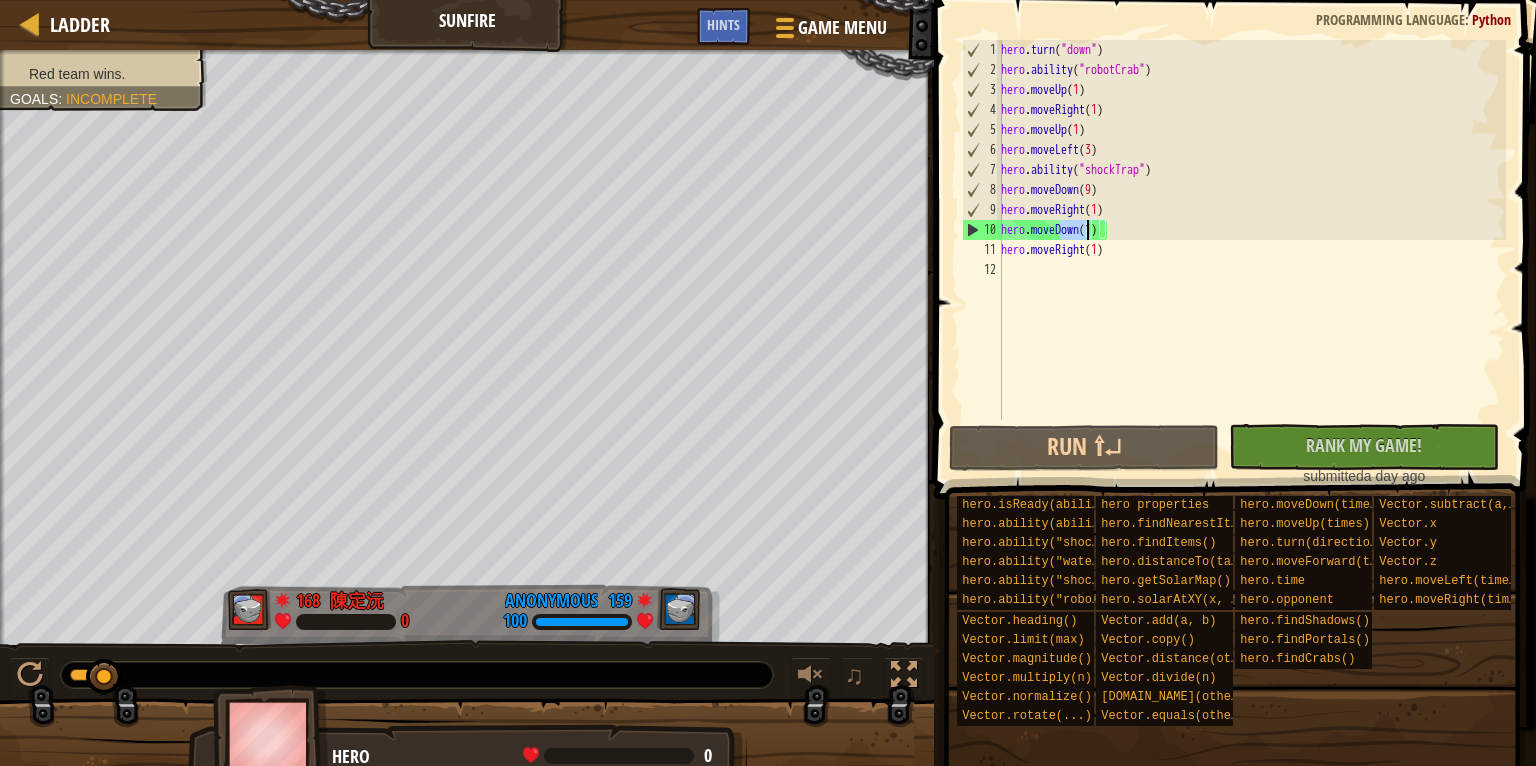 drag, startPoint x: 1060, startPoint y: 228, endPoint x: 1086, endPoint y: 237, distance: 27.513634 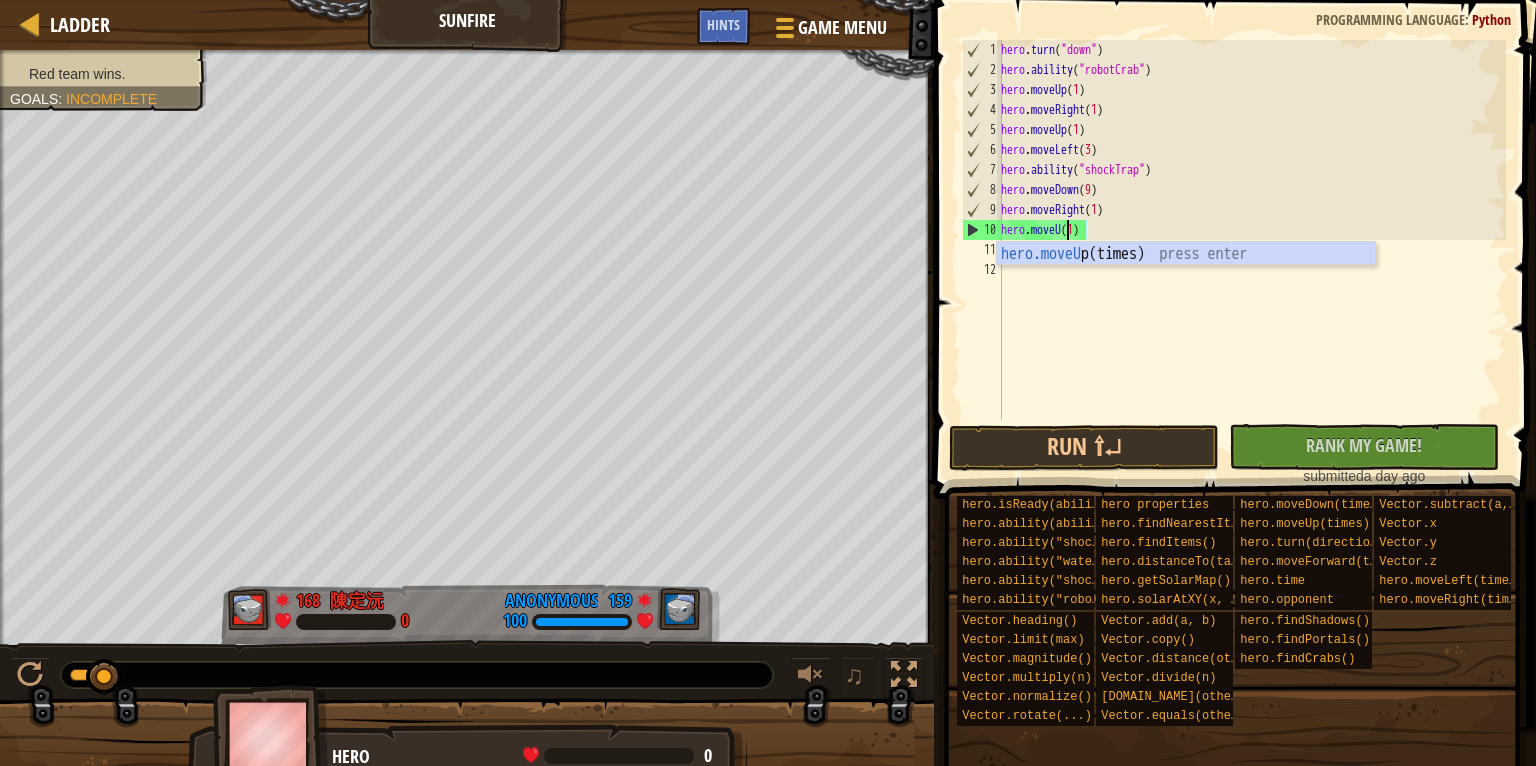 scroll, scrollTop: 9, scrollLeft: 5, axis: both 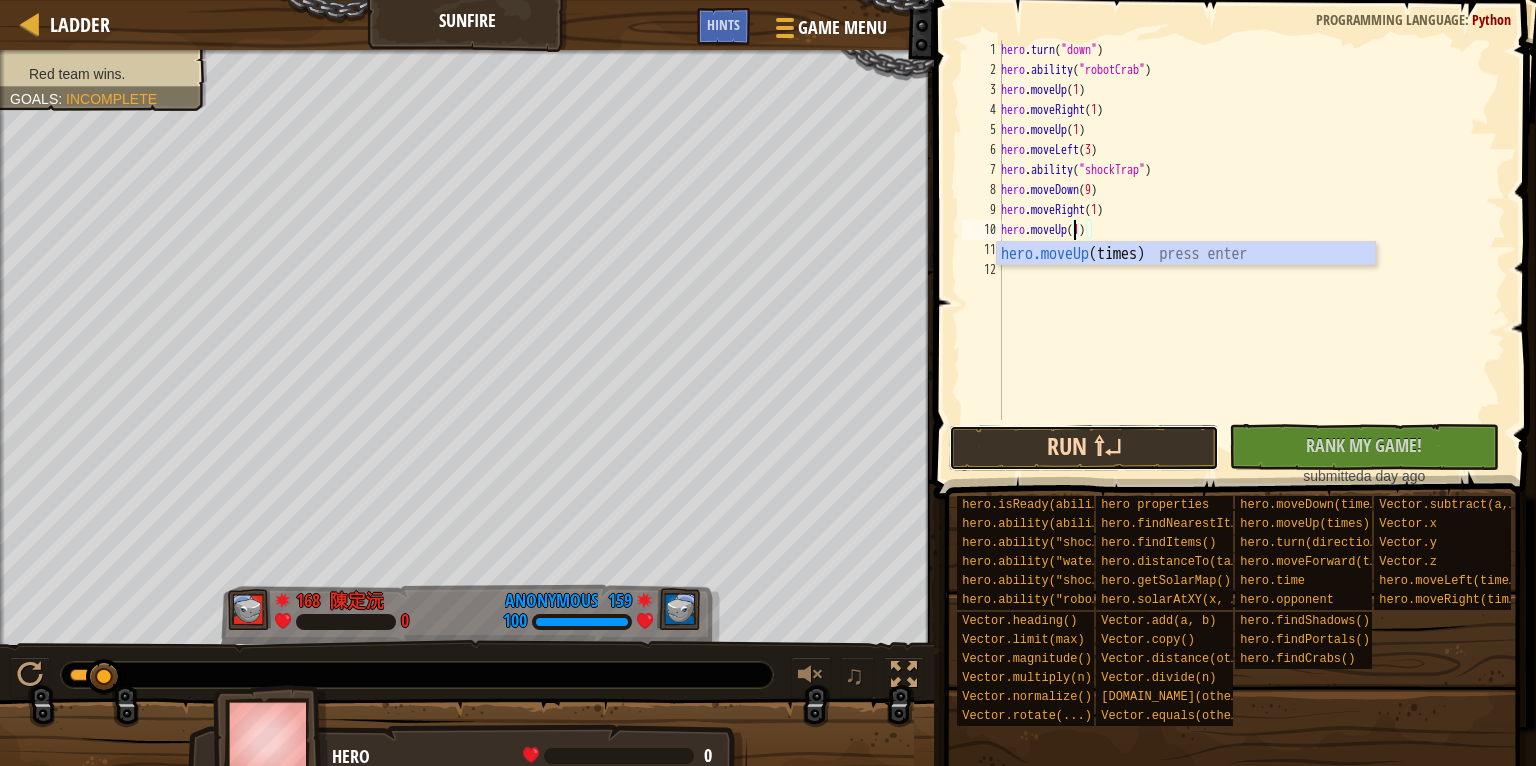 click on "Run ⇧↵" at bounding box center (1084, 448) 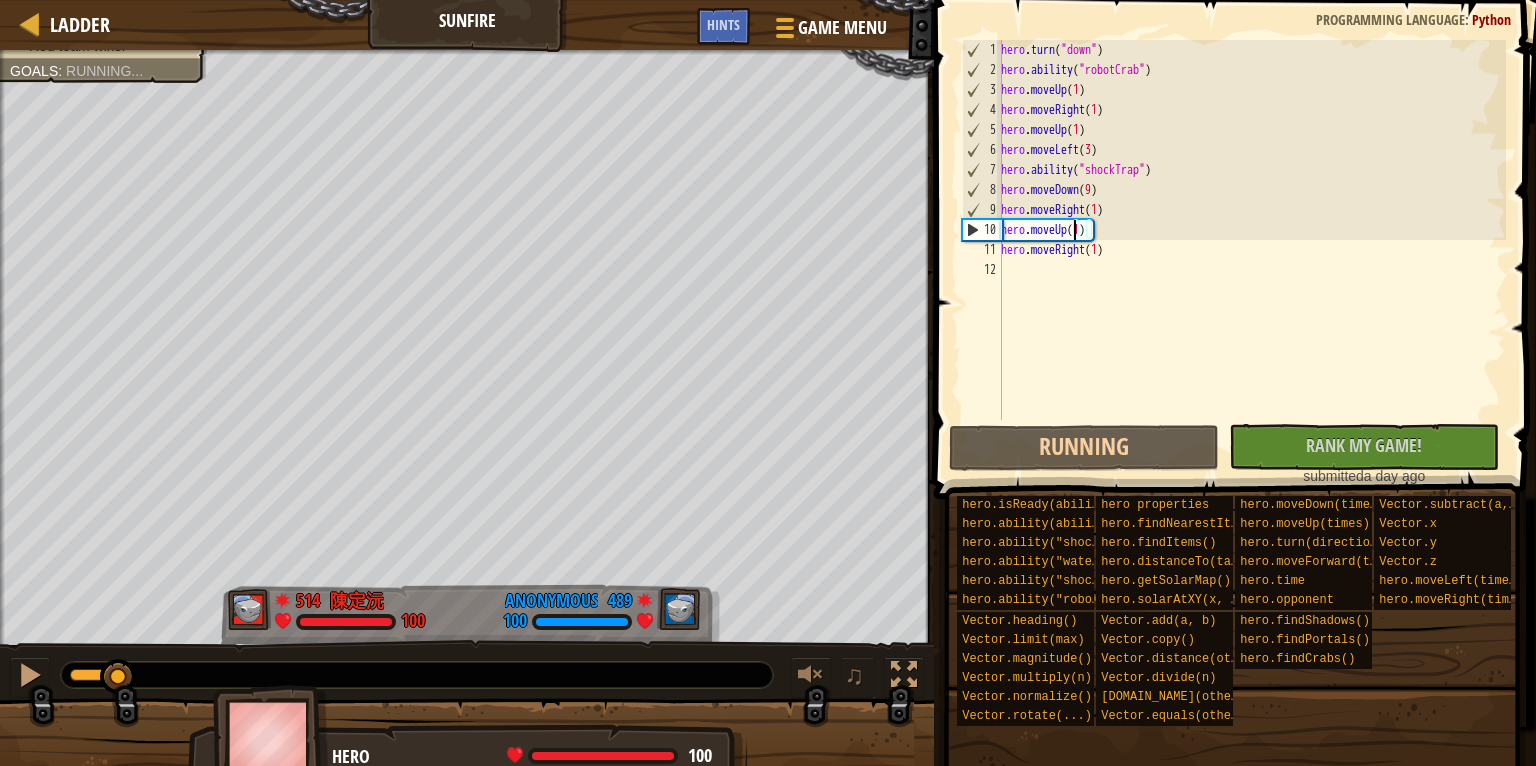 drag, startPoint x: 120, startPoint y: 670, endPoint x: 160, endPoint y: 668, distance: 40.04997 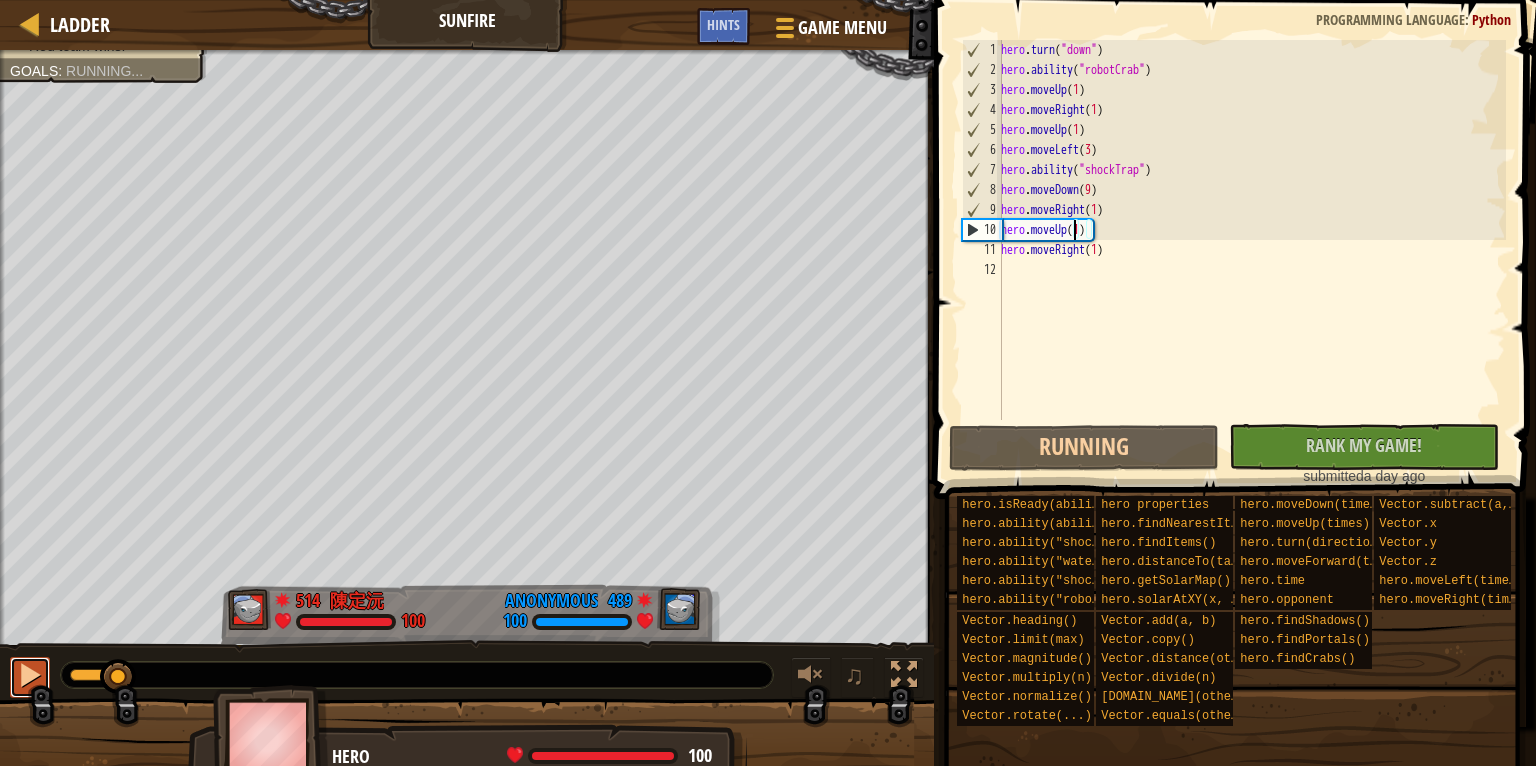 click at bounding box center [30, 675] 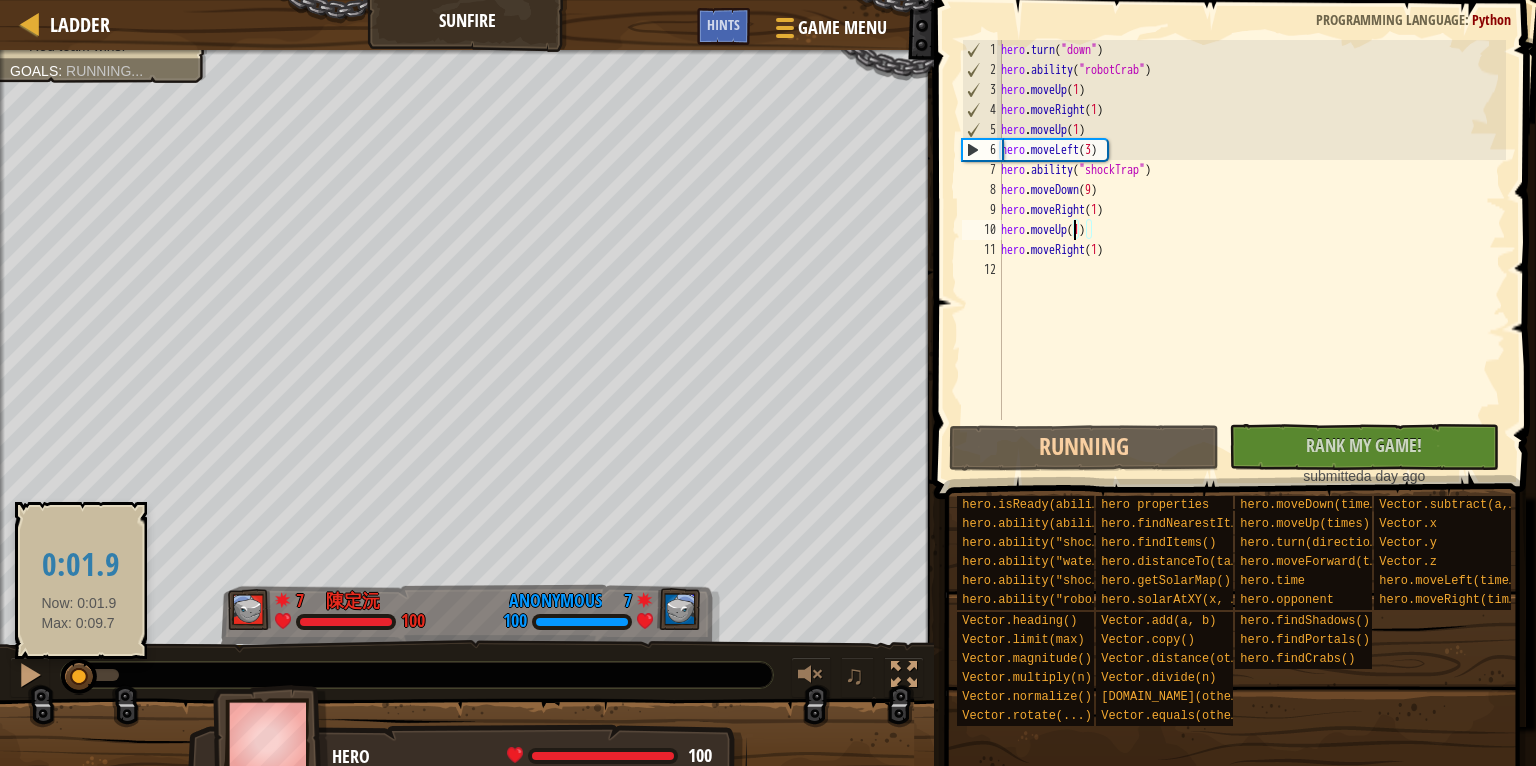 click at bounding box center (75, 675) 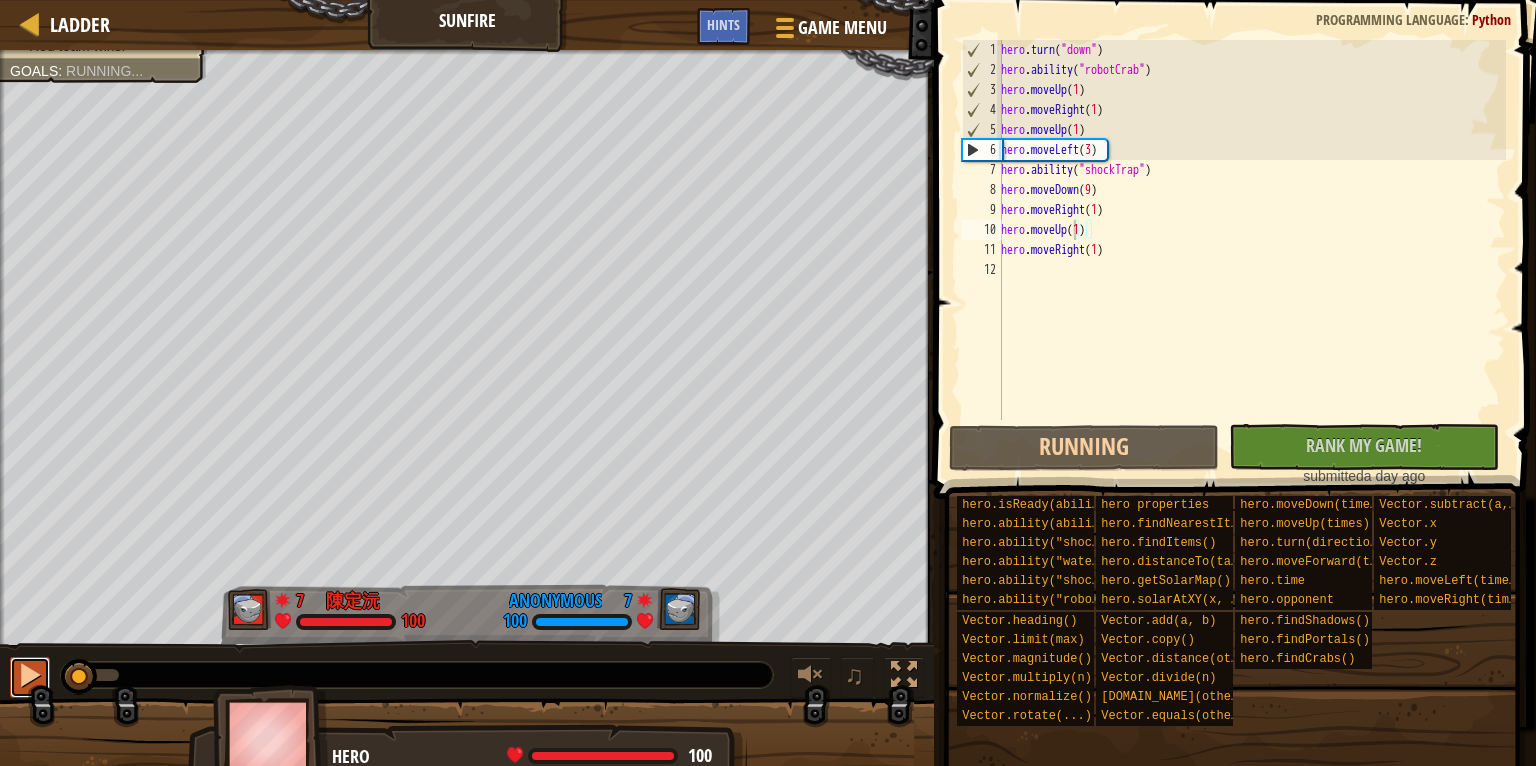 click at bounding box center (30, 675) 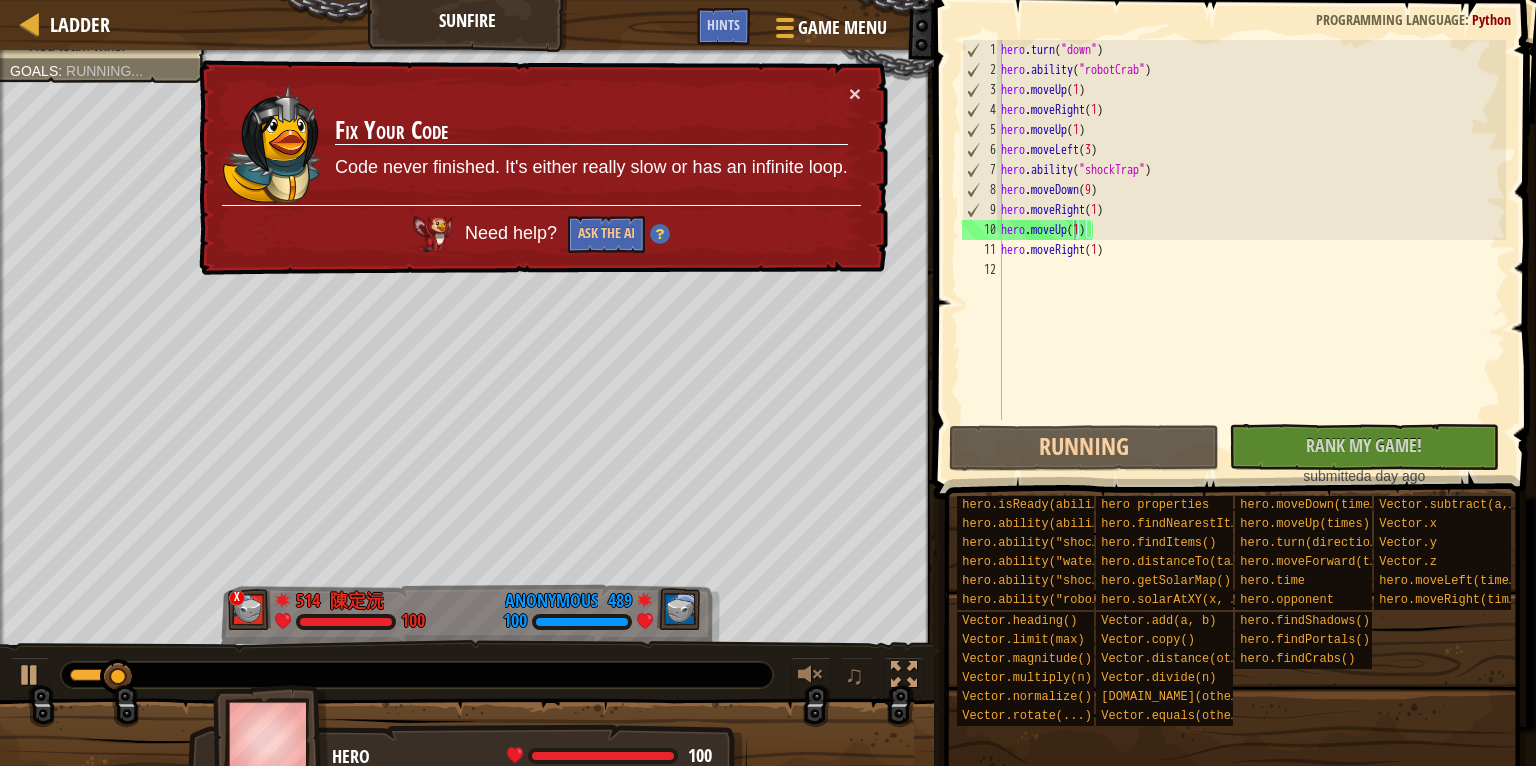 click on "Fix Your Code Code never finished. It's either really slow or has an infinite loop." at bounding box center [591, 144] 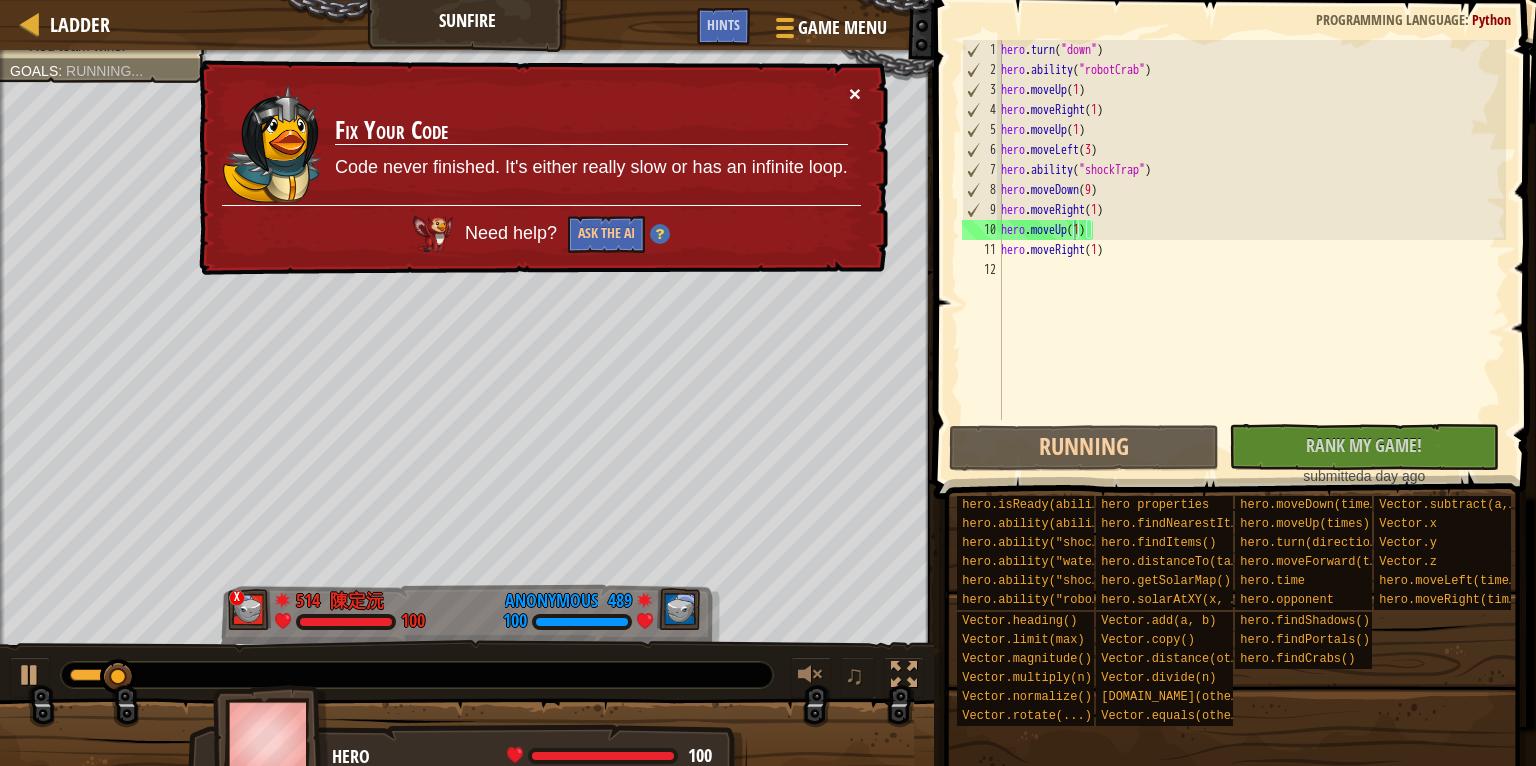 click on "×" at bounding box center (855, 93) 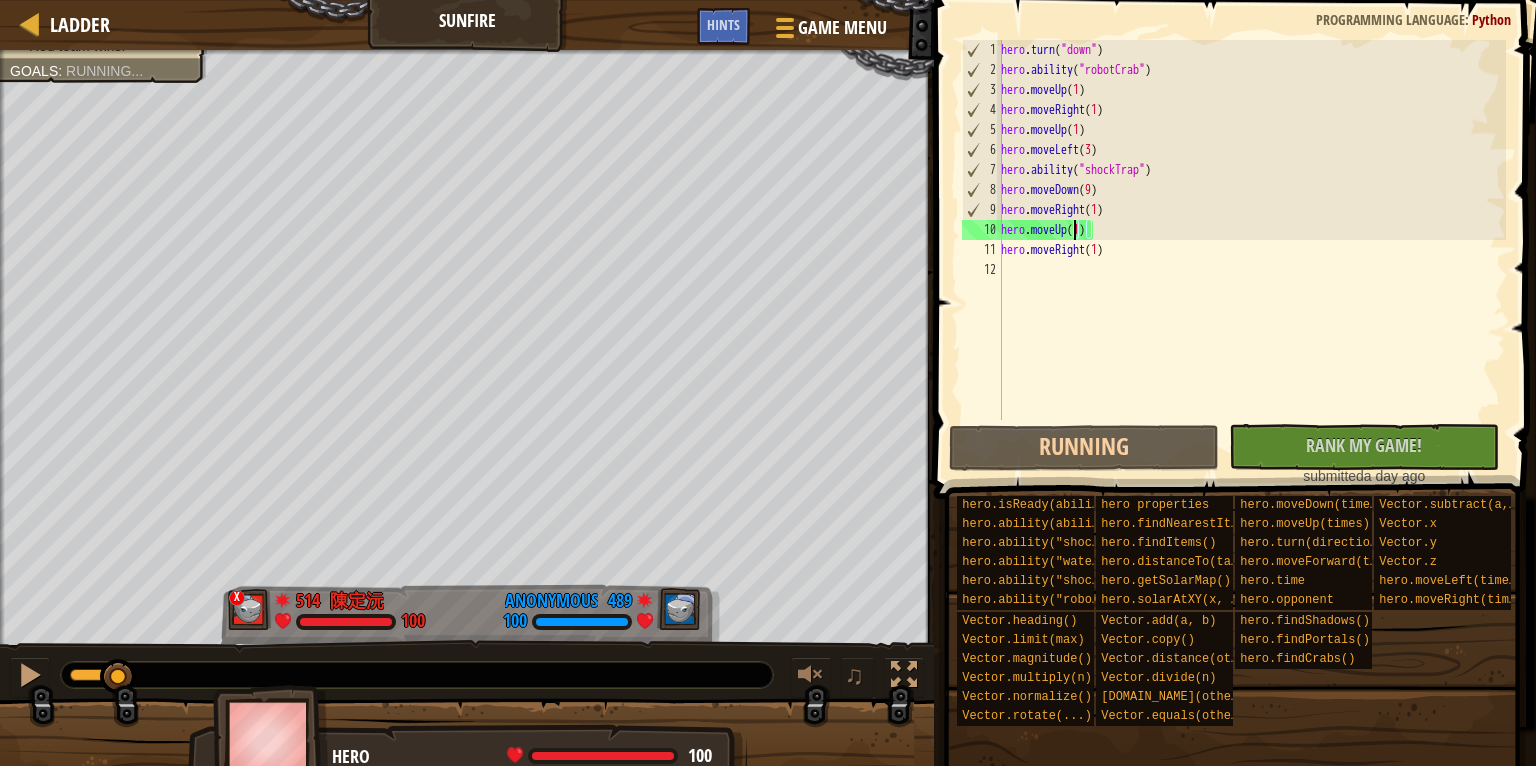 drag, startPoint x: 119, startPoint y: 677, endPoint x: 119, endPoint y: 648, distance: 29 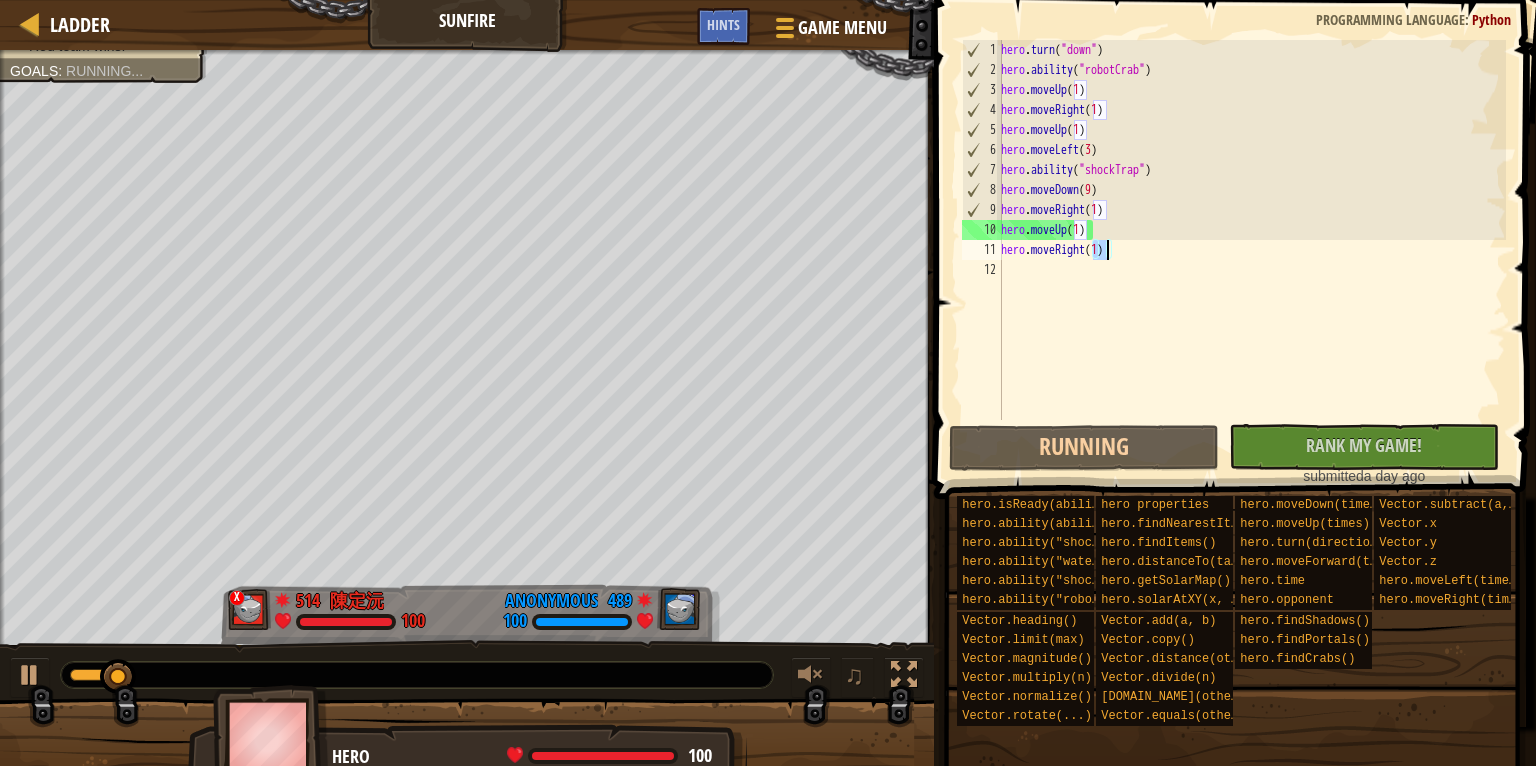 click on "hero . turn ( "down" ) hero . ability ( "robotCrab" ) hero . moveUp ( 1 ) hero . moveRight ( 1 ) hero . moveUp ( 1 ) hero . moveLeft ( 3 ) hero . ability ( "shockTrap" ) hero . moveDown ( 9 ) hero . moveRight ( 1 ) hero . moveUp ( 1 ) hero . moveRight ( 1 )" at bounding box center (1251, 250) 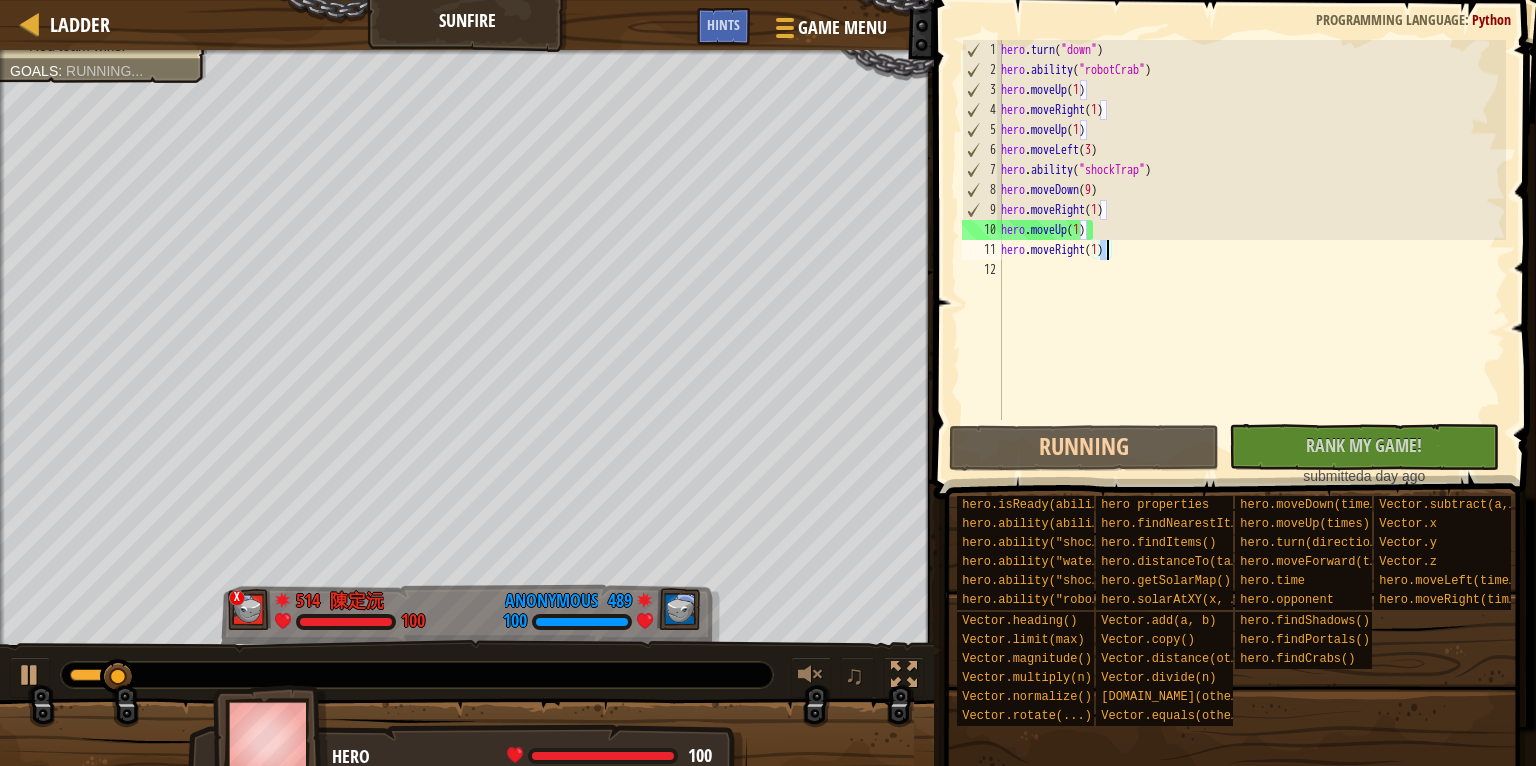 click on "hero . turn ( "down" ) hero . ability ( "robotCrab" ) hero . moveUp ( 1 ) hero . moveRight ( 1 ) hero . moveUp ( 1 ) hero . moveLeft ( 3 ) hero . ability ( "shockTrap" ) hero . moveDown ( 9 ) hero . moveRight ( 1 ) hero . moveUp ( 1 ) hero . moveRight ( 1 )" at bounding box center (1251, 250) 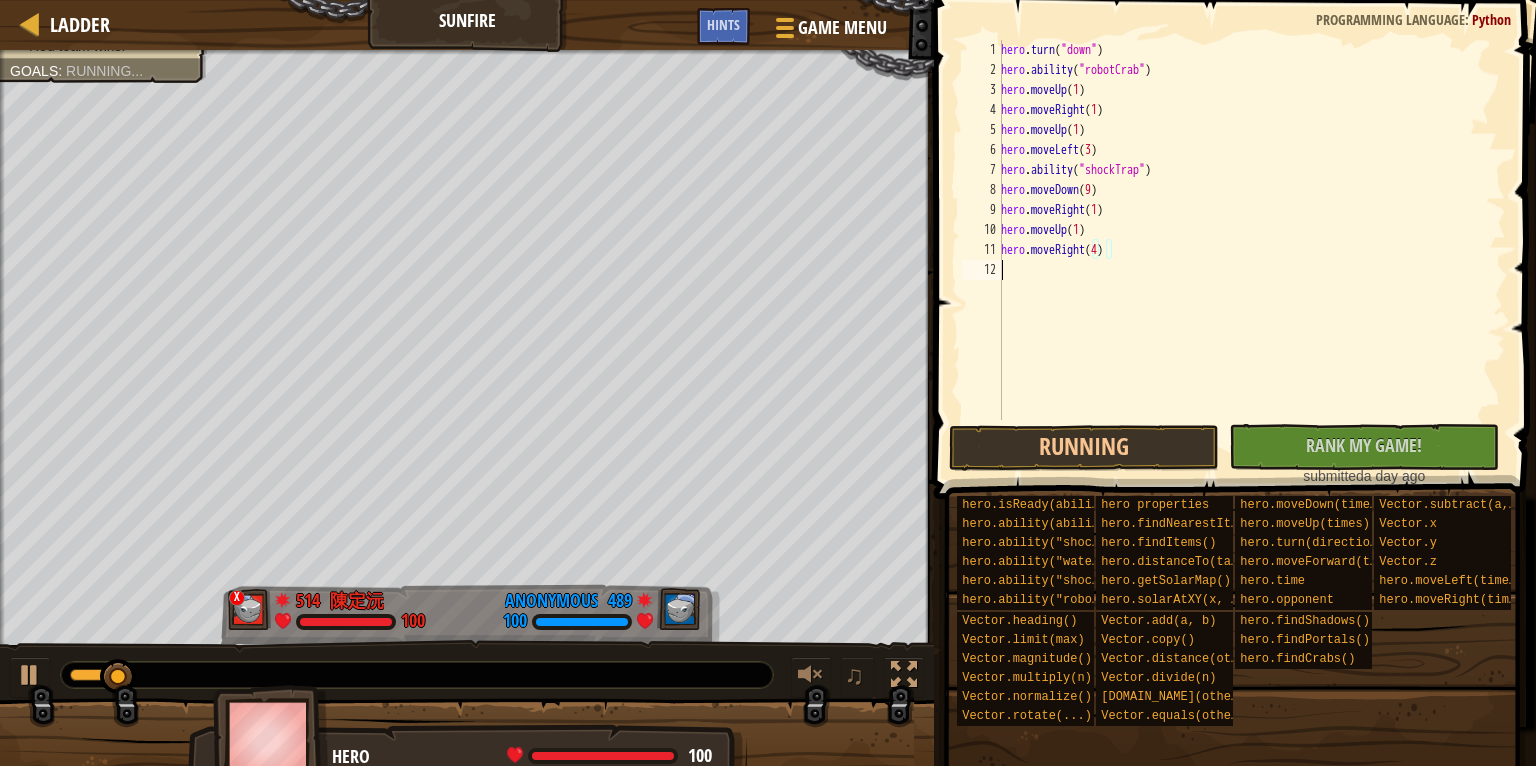 click on "hero . turn ( "down" ) hero . ability ( "robotCrab" ) hero . moveUp ( 1 ) hero . moveRight ( 1 ) hero . moveUp ( 1 ) hero . moveLeft ( 3 ) hero . ability ( "shockTrap" ) hero . moveDown ( 9 ) hero . moveRight ( 1 ) hero . moveUp ( 1 ) hero . moveRight ( 4 )" at bounding box center [1251, 250] 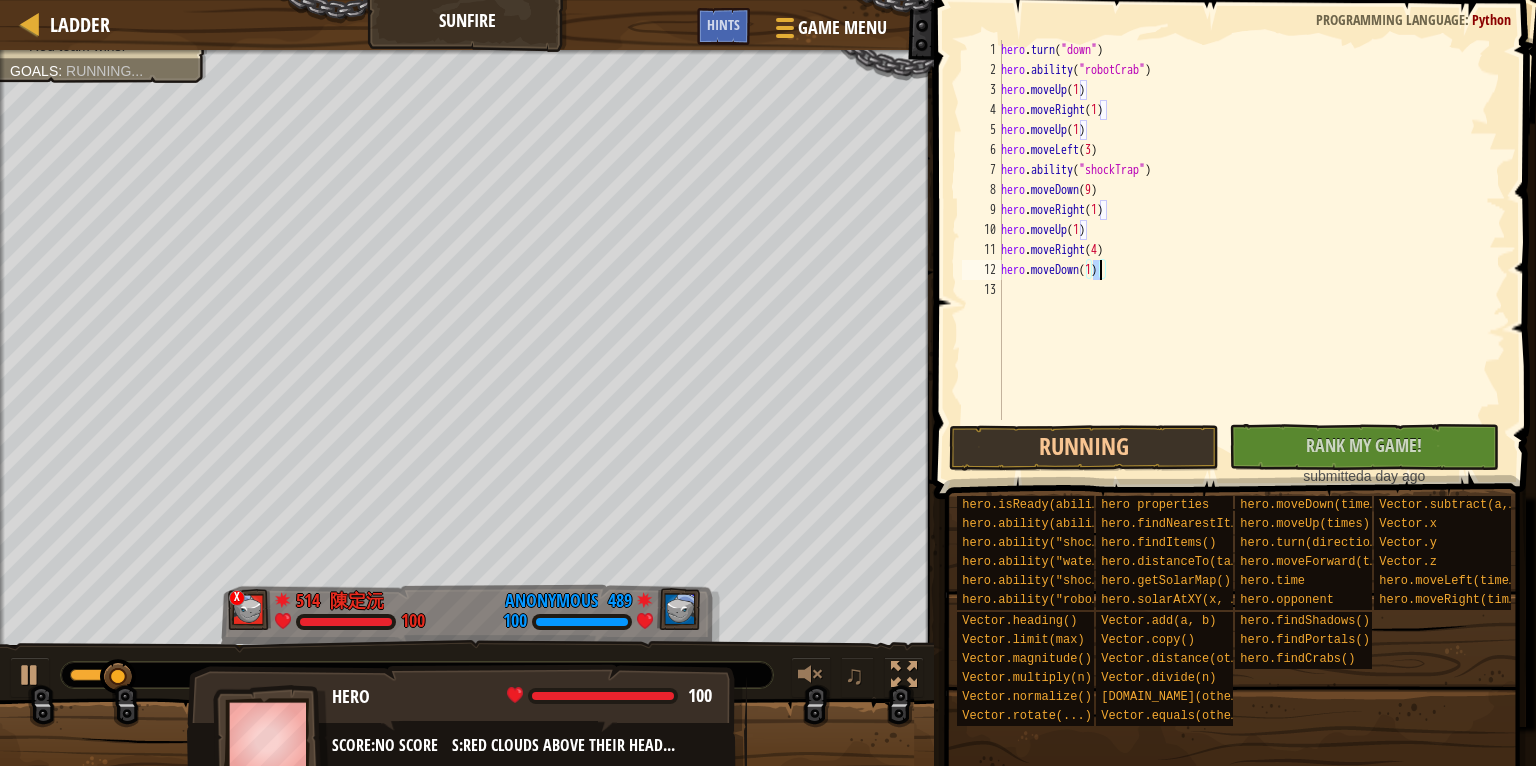 click on "Ladder Sunfire Game Menu Done Hints 1     הההההההההההההההההההההההההההההההההההההההההההההההההההההההההההההההההההההההההההההההההההההההההההההההההההההההההההההההההההההההההההההההההההההההההההההההההההההההההההההההההההההההההההההההההההההההההההההההההההההההההההההההההההההההההההההההההההההההההההההההההההההההההההההההה XXXXXXXXXXXXXXXXXXXXXXXXXXXXXXXXXXXXXXXXXXXXXXXXXXXXXXXXXXXXXXXXXXXXXXXXXXXXXXXXXXXXXXXXXXXXXXXXXXXXXXXXXXXXXXXXXXXXXXXXXXXXXXXXXXXXXXXXXXXXXXXXXXXXXXXXXXXXXXXXXXXXXXXXXXXXXXXXXXXXXXXXXXXXXXXXXXXXXXXXXXXXXXXXXXXXXXXXXXXXXXXXXXXXXXXXXXXXXXXXXXXXXXXXXXXXXXXX Solution × Hints hero.moveDown(1) 1 2 3 4 5 6 7 8 9 10 11 12 13 hero . turn ( "down" ) hero . ability ( "robotCrab" ) hero . moveUp ( 1 ) hero . moveRight ( 1 ) hero . moveUp ( 1 ) hero . moveLeft ( 3 ) hero ." at bounding box center [768, 0] 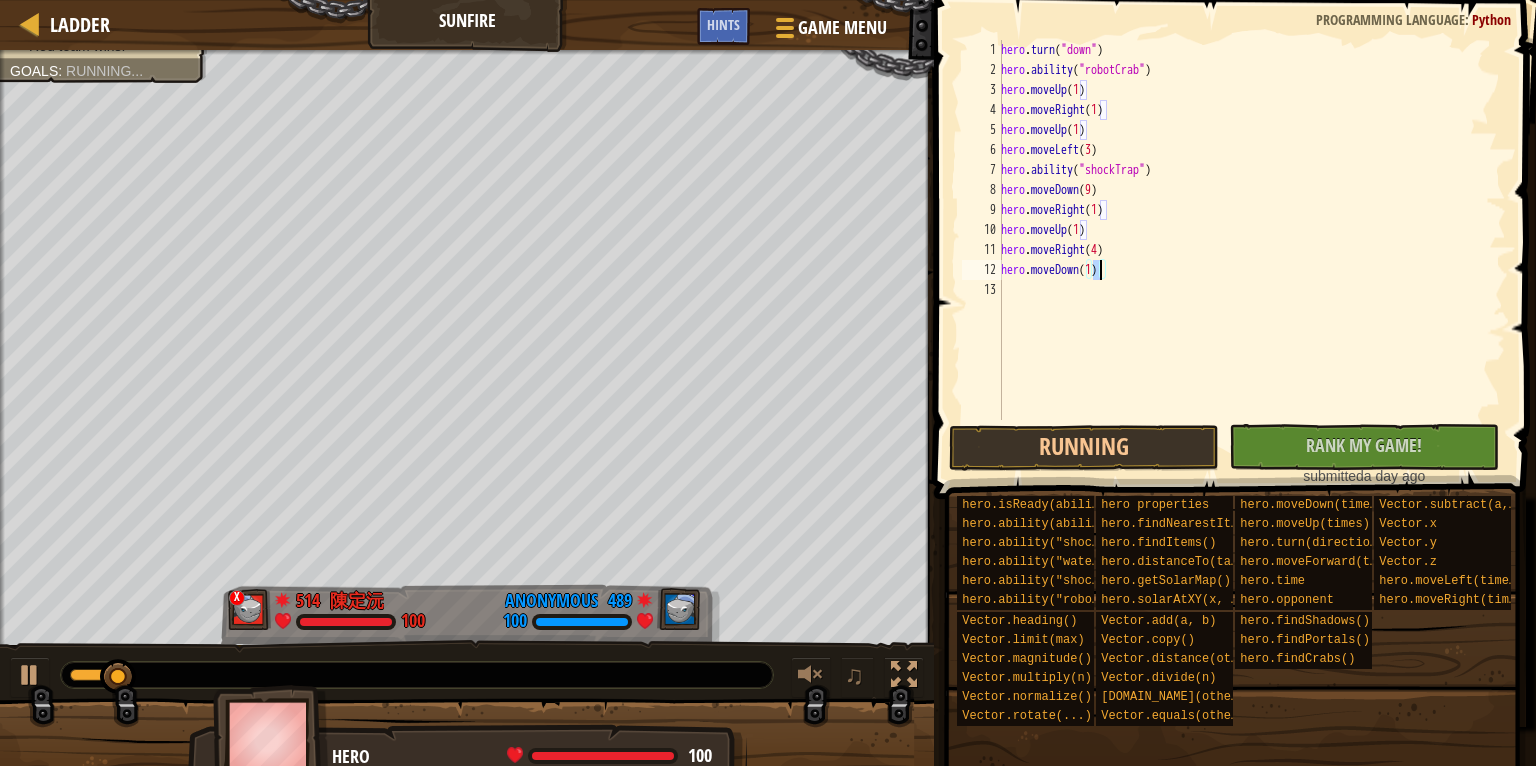 click on "Ladder Sunfire Game Menu Done Hints 1     הההההההההההההההההההההההההההההההההההההההההההההההההההההההההההההההההההההההההההההההההההההההההההההההההההההההההההההההההההההההההההההההההההההההההההההההההההההההההההההההההההההההההההההההההההההההההההההההההההההההההההההההההההההההההההההההההההההההההההההההההההההההההההההההה XXXXXXXXXXXXXXXXXXXXXXXXXXXXXXXXXXXXXXXXXXXXXXXXXXXXXXXXXXXXXXXXXXXXXXXXXXXXXXXXXXXXXXXXXXXXXXXXXXXXXXXXXXXXXXXXXXXXXXXXXXXXXXXXXXXXXXXXXXXXXXXXXXXXXXXXXXXXXXXXXXXXXXXXXXXXXXXXXXXXXXXXXXXXXXXXXXXXXXXXXXXXXXXXXXXXXXXXXXXXXXXXXXXXXXXXXXXXXXXXXXXXXXXXXXXXXXXX Solution × Hints hero.moveDown(1) 1 2 3 4 5 6 7 8 9 10 11 12 13 hero . turn ( "down" ) hero . ability ( "robotCrab" ) hero . moveUp ( 1 ) hero . moveRight ( 1 ) hero . moveUp ( 1 ) hero . moveLeft ( 3 ) hero ." at bounding box center [768, 0] 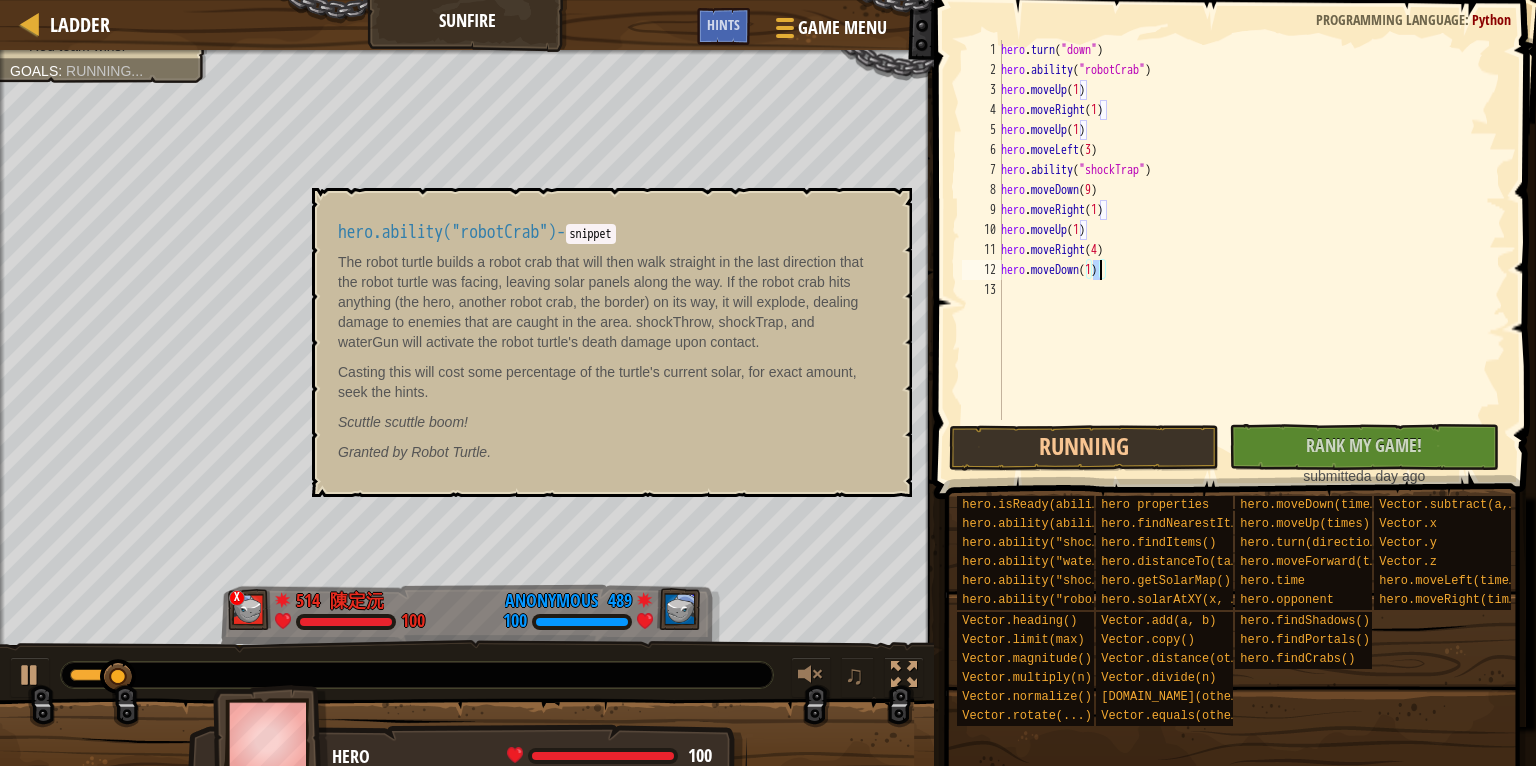click on "Ladder Sunfire Game Menu Done Hints 1     הההההההההההההההההההההההההההההההההההההההההההההההההההההההההההההההההההההההההההההההההההההההההההההההההההההההההההההההההההההההההההההההההההההההההההההההההההההההההההההההההההההההההההההההההההההההההההההההההההההההההההההההההההההההההההההההההההההההההההההההההההההההההההההההה XXXXXXXXXXXXXXXXXXXXXXXXXXXXXXXXXXXXXXXXXXXXXXXXXXXXXXXXXXXXXXXXXXXXXXXXXXXXXXXXXXXXXXXXXXXXXXXXXXXXXXXXXXXXXXXXXXXXXXXXXXXXXXXXXXXXXXXXXXXXXXXXXXXXXXXXXXXXXXXXXXXXXXXXXXXXXXXXXXXXXXXXXXXXXXXXXXXXXXXXXXXXXXXXXXXXXXXXXXXXXXXXXXXXXXXXXXXXXXXXXXXXXXXXXXXXXXXX Solution × Hints hero.moveDown(1) 1 2 3 4 5 6 7 8 9 10 11 12 13 hero . turn ( "down" ) hero . ability ( "robotCrab" ) hero . moveUp ( 1 ) hero . moveRight ( 1 ) hero . moveUp ( 1 ) hero . moveLeft ( 3 ) hero ." at bounding box center (768, 383) 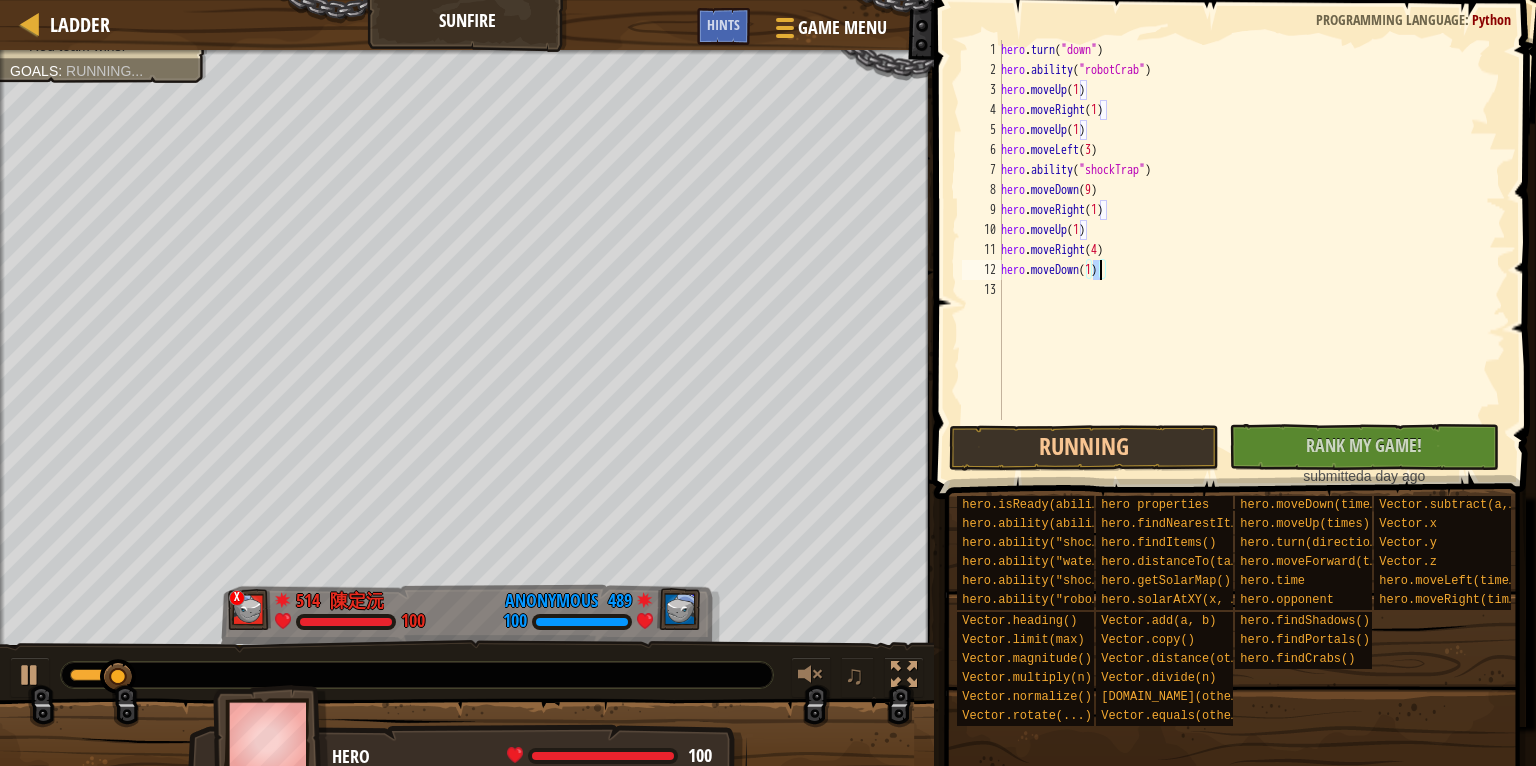 click on "Ladder Sunfire Game Menu Done Hints 1     הההההההההההההההההההההההההההההההההההההההההההההההההההההההההההההההההההההההההההההההההההההההההההההההההההההההההההההההההההההההההההההההההההההההההההההההההההההההההההההההההההההההההההההההההההההההההההההההההההההההההההההההההההההההההההההההההההההההההההההההההההההההההההההההה XXXXXXXXXXXXXXXXXXXXXXXXXXXXXXXXXXXXXXXXXXXXXXXXXXXXXXXXXXXXXXXXXXXXXXXXXXXXXXXXXXXXXXXXXXXXXXXXXXXXXXXXXXXXXXXXXXXXXXXXXXXXXXXXXXXXXXXXXXXXXXXXXXXXXXXXXXXXXXXXXXXXXXXXXXXXXXXXXXXXXXXXXXXXXXXXXXXXXXXXXXXXXXXXXXXXXXXXXXXXXXXXXXXXXXXXXXXXXXXXXXXXXXXXXXXXXXXX Solution × Hints hero.moveDown(1) 1 2 3 4 5 6 7 8 9 10 11 12 13 hero . turn ( "down" ) hero . ability ( "robotCrab" ) hero . moveUp ( 1 ) hero . moveRight ( 1 ) hero . moveUp ( 1 ) hero . moveLeft ( 3 ) hero ." at bounding box center [768, 0] 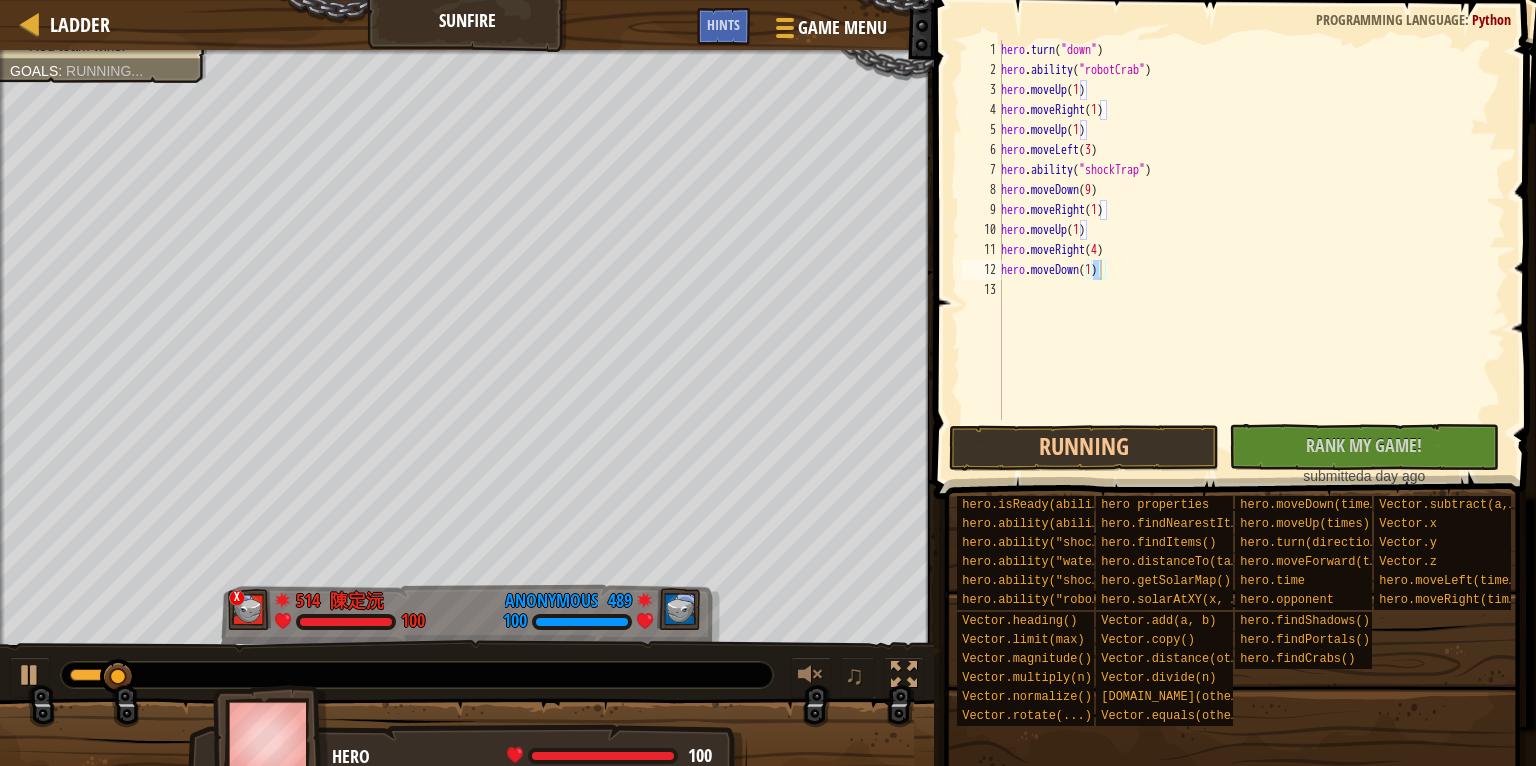 click on "Red team wins. Goals : Running... x 514 陳定沅 100 489 Anonymous 100 ♫ Hero 100 score: No score S: Red clouds above their head..." at bounding box center [768, 415] 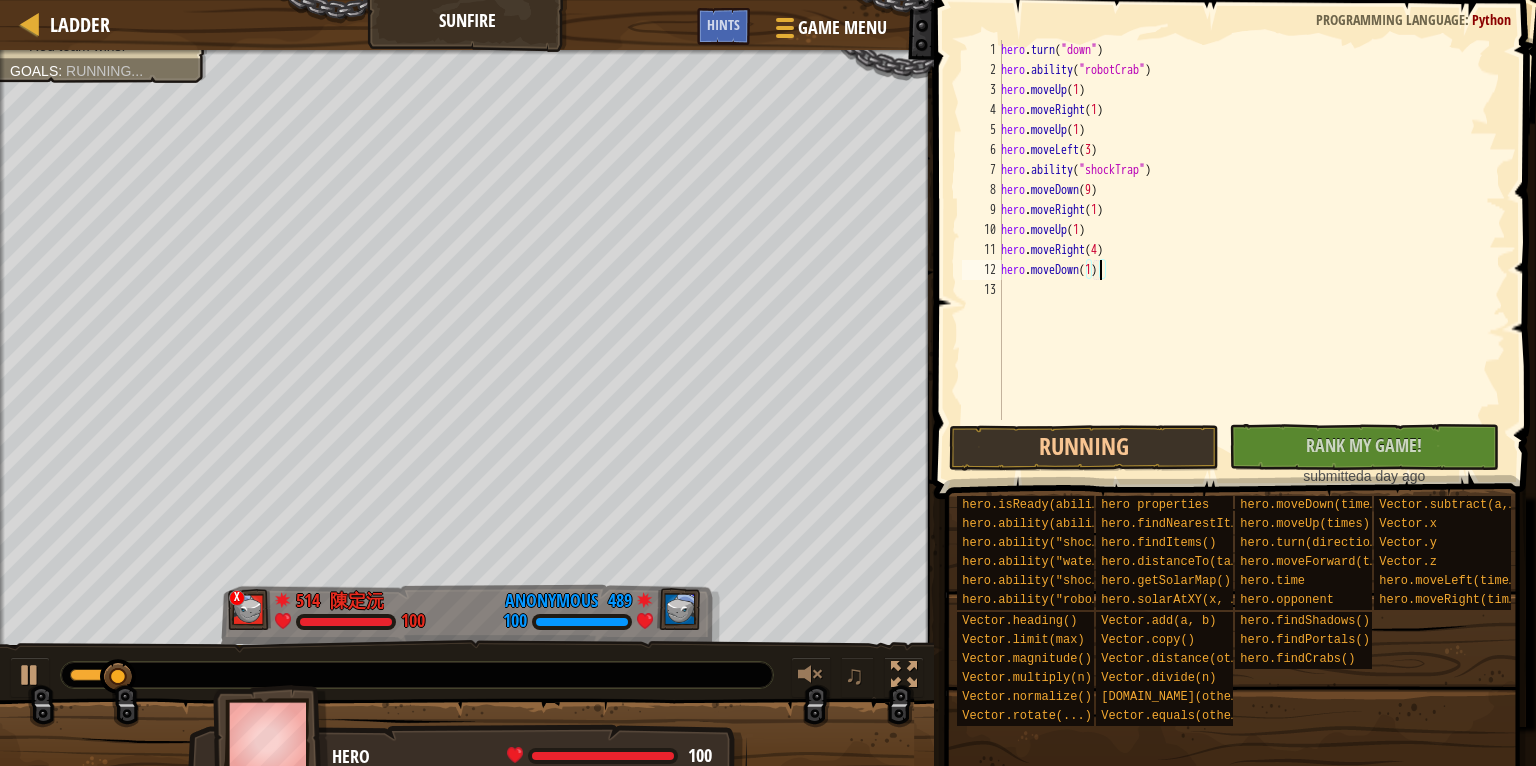 drag, startPoint x: 668, startPoint y: 653, endPoint x: 702, endPoint y: -30, distance: 683.84576 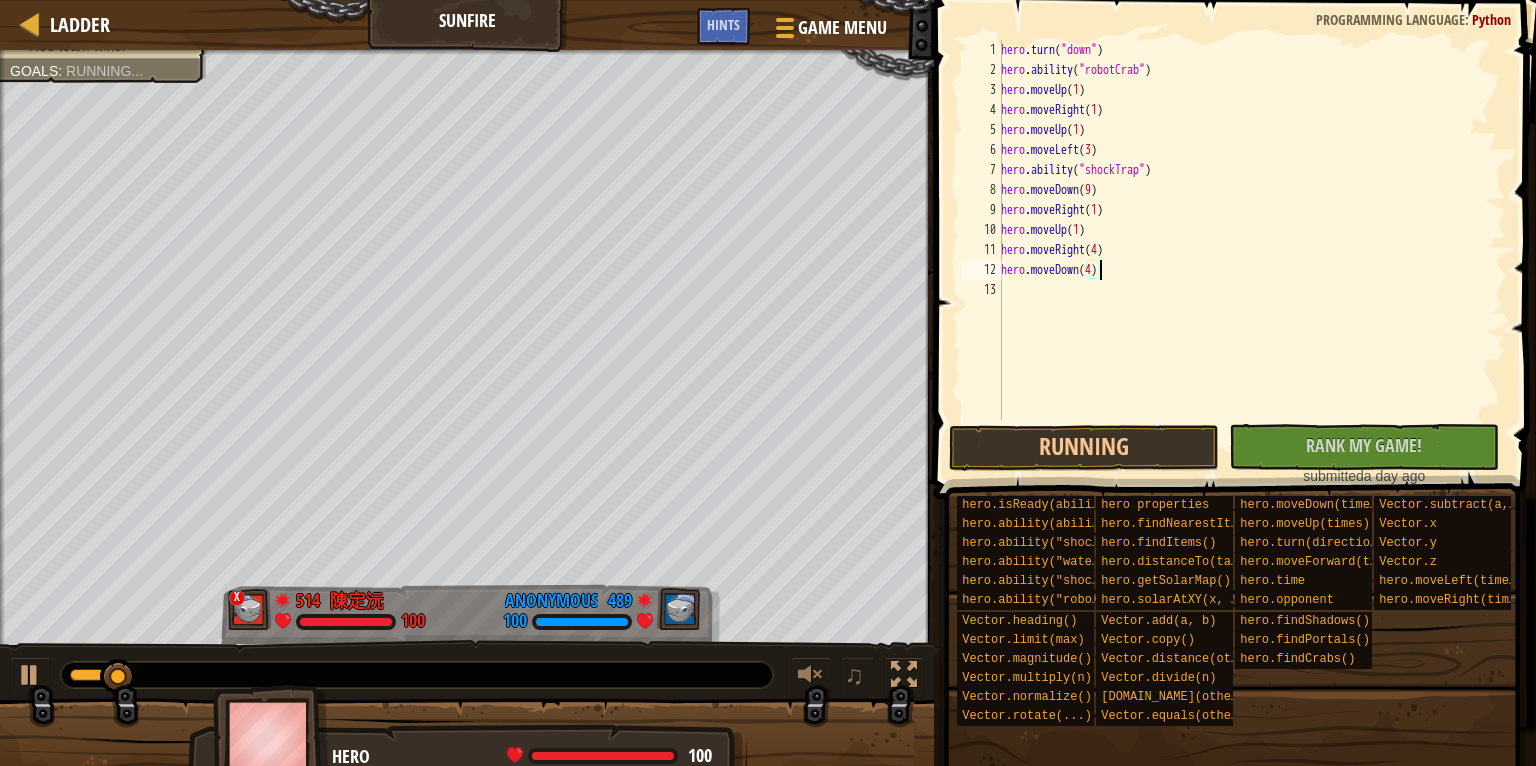 scroll, scrollTop: 9, scrollLeft: 7, axis: both 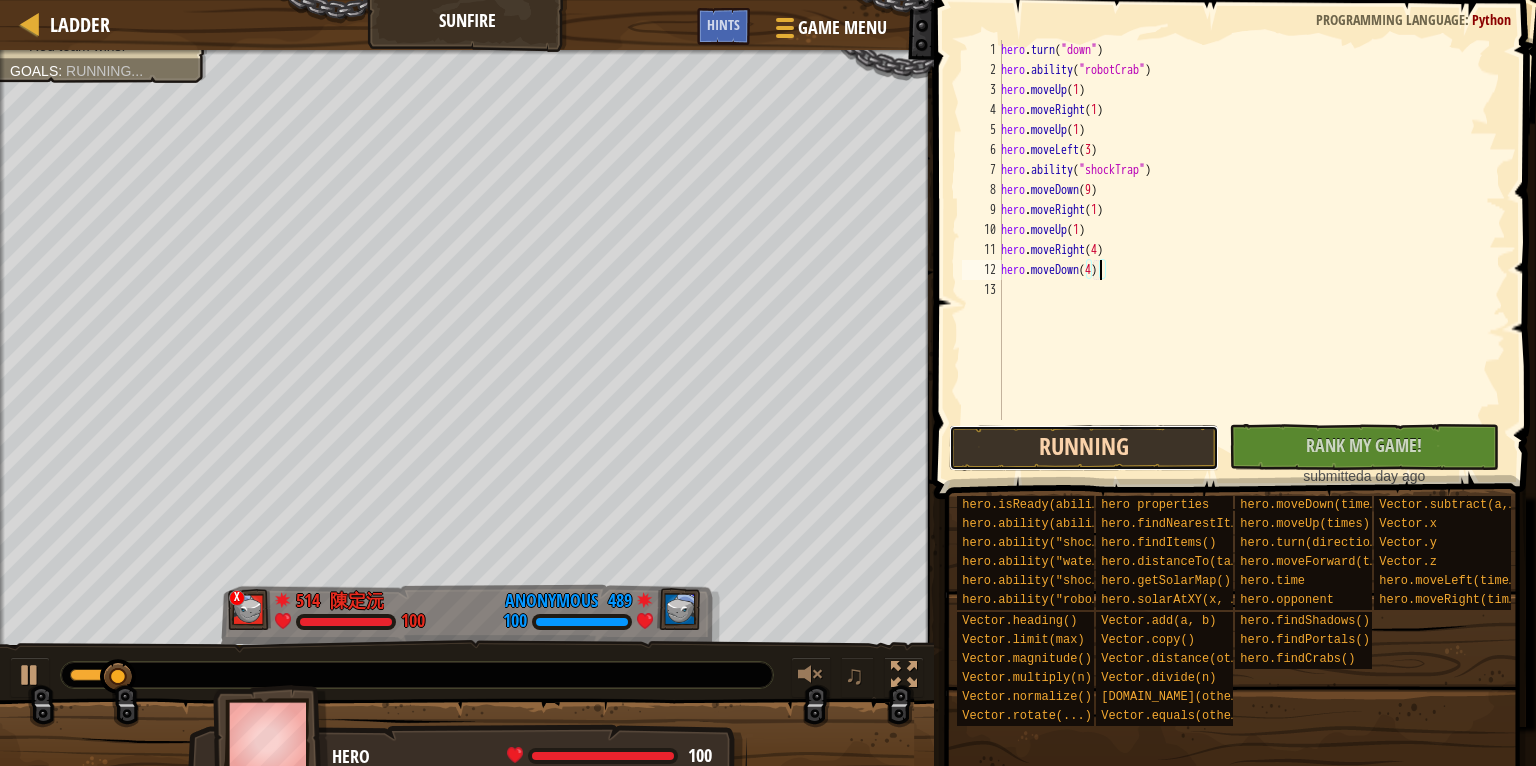click on "Running" at bounding box center [1084, 448] 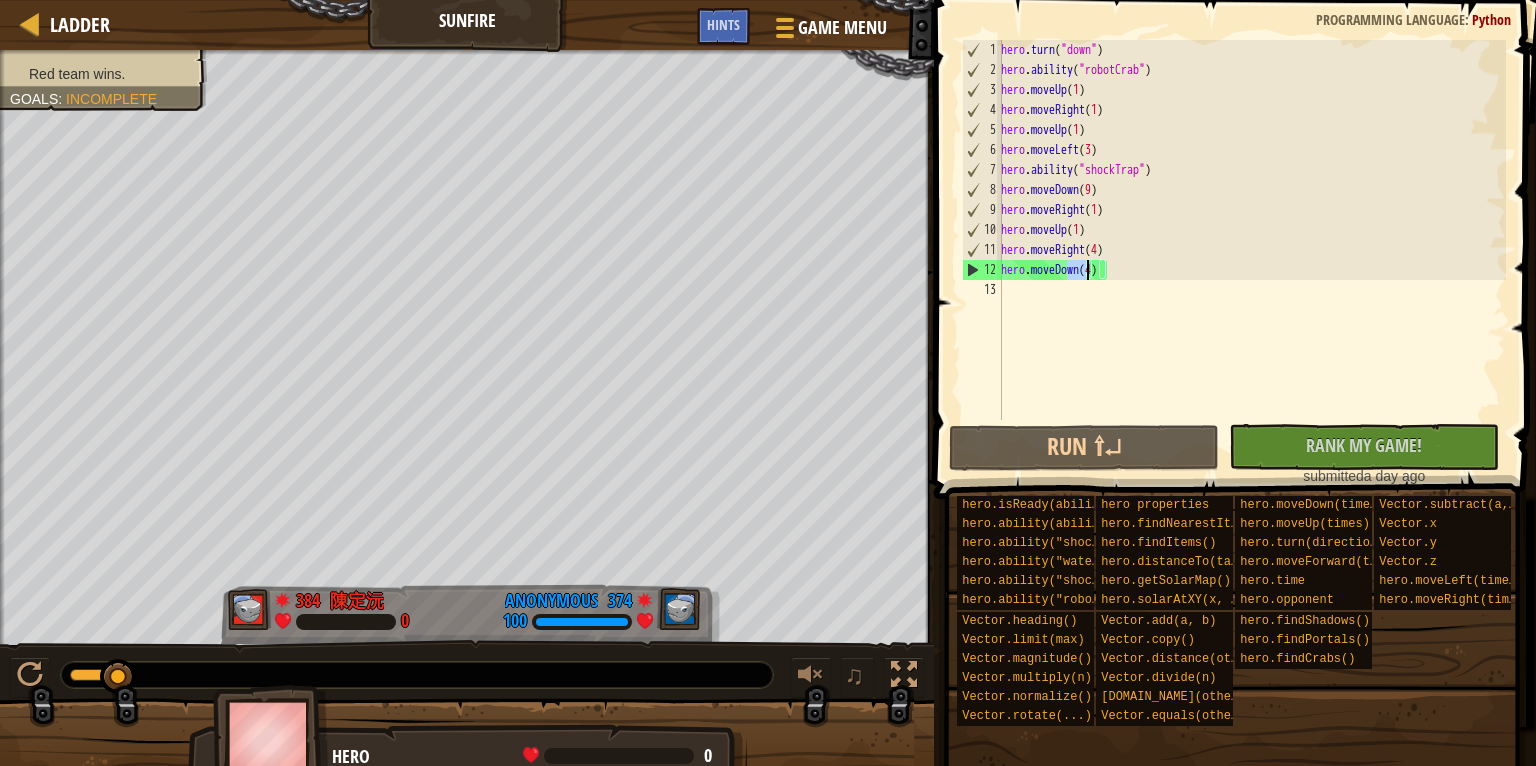 drag, startPoint x: 1066, startPoint y: 272, endPoint x: 1087, endPoint y: 272, distance: 21 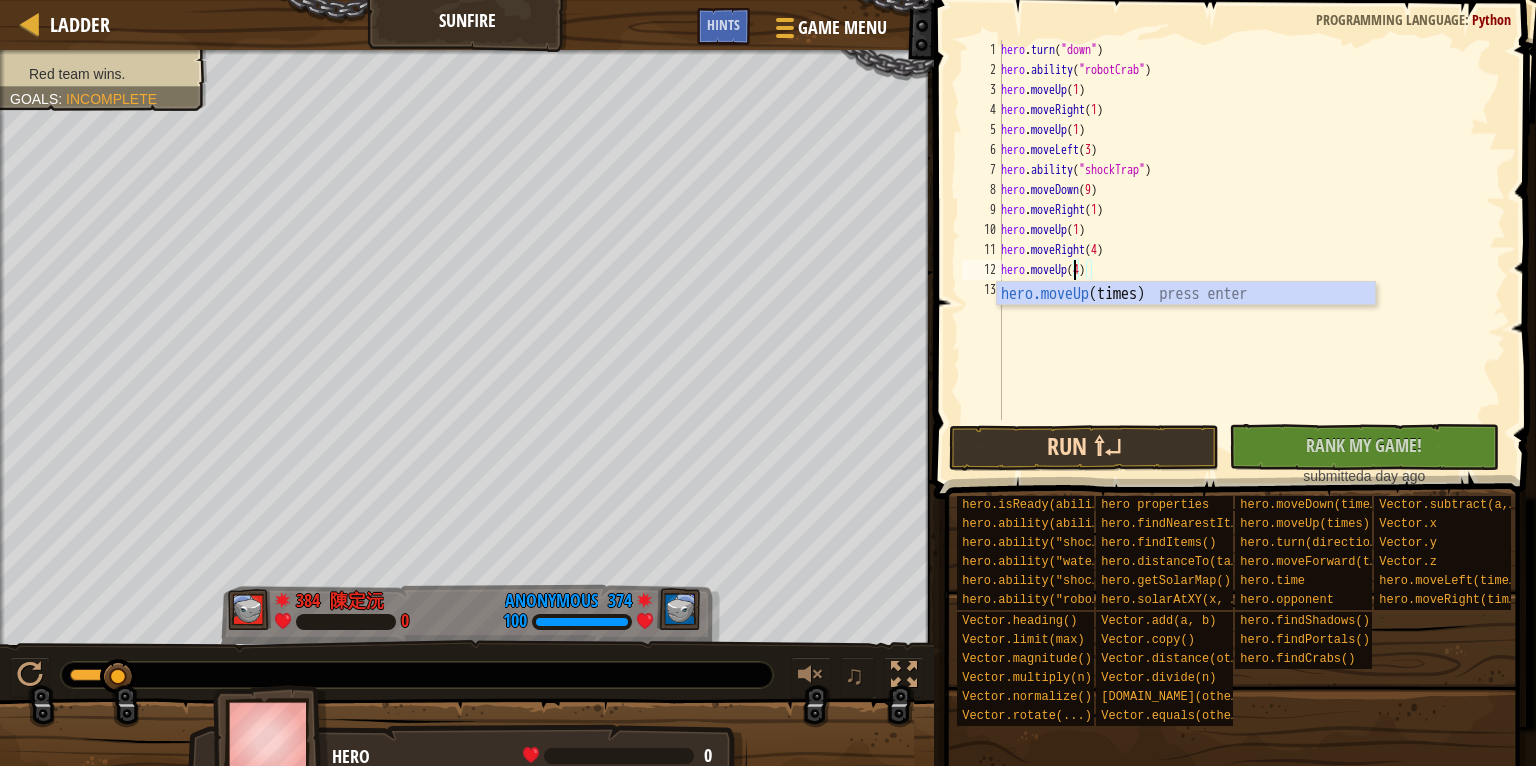type on "hero.moveUp(4)" 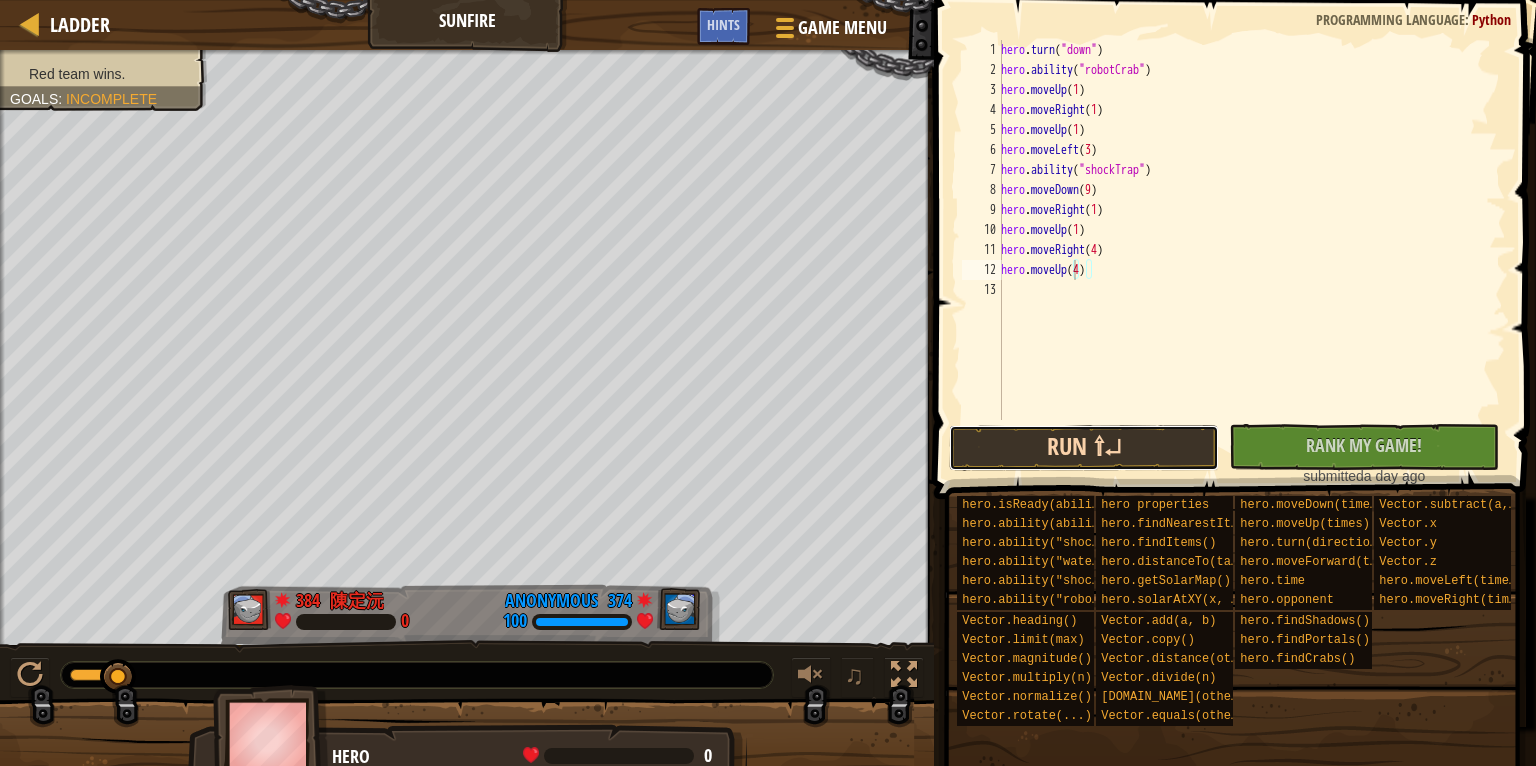 click on "Run ⇧↵" at bounding box center [1084, 448] 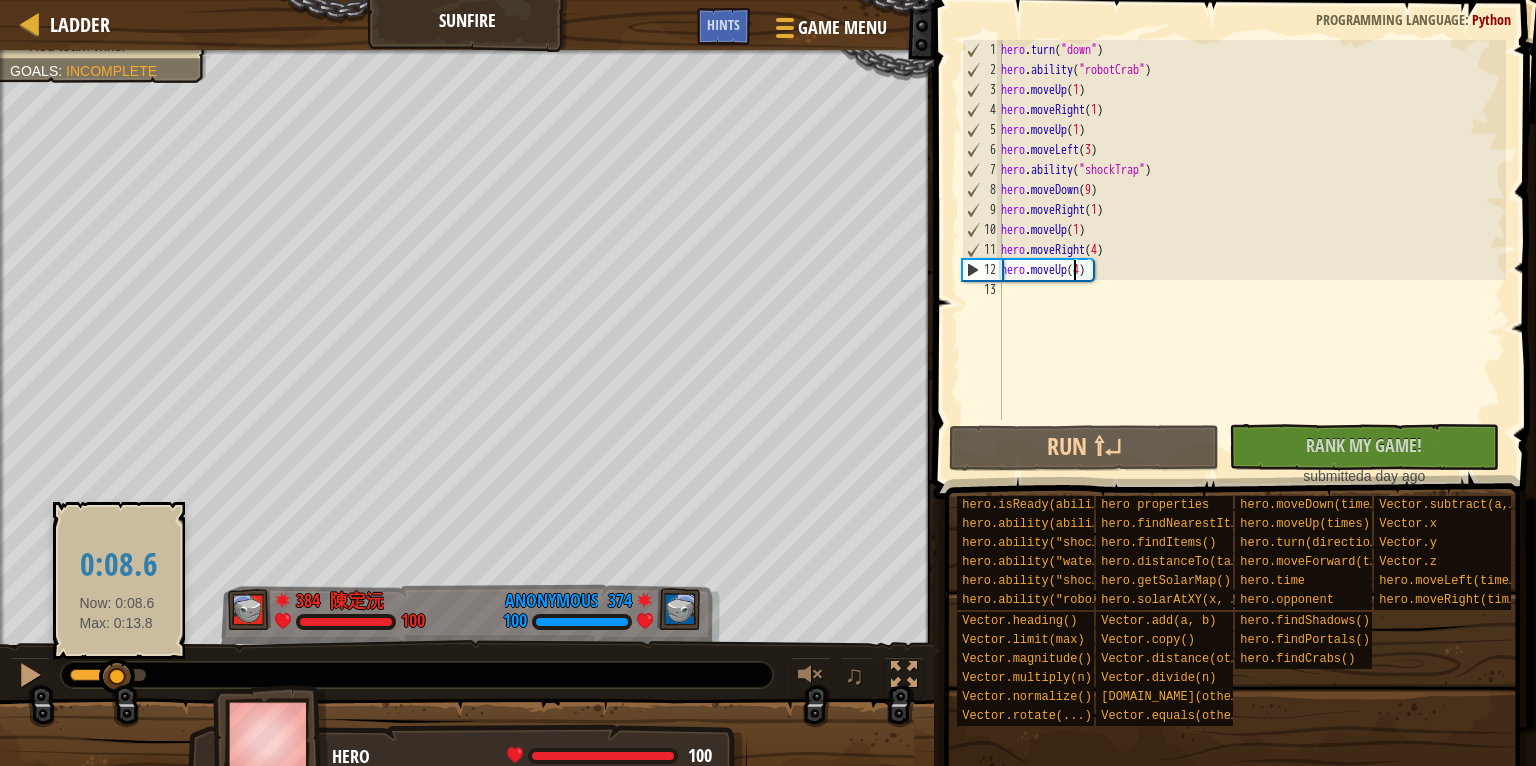 drag, startPoint x: 145, startPoint y: 666, endPoint x: 117, endPoint y: 672, distance: 28.635643 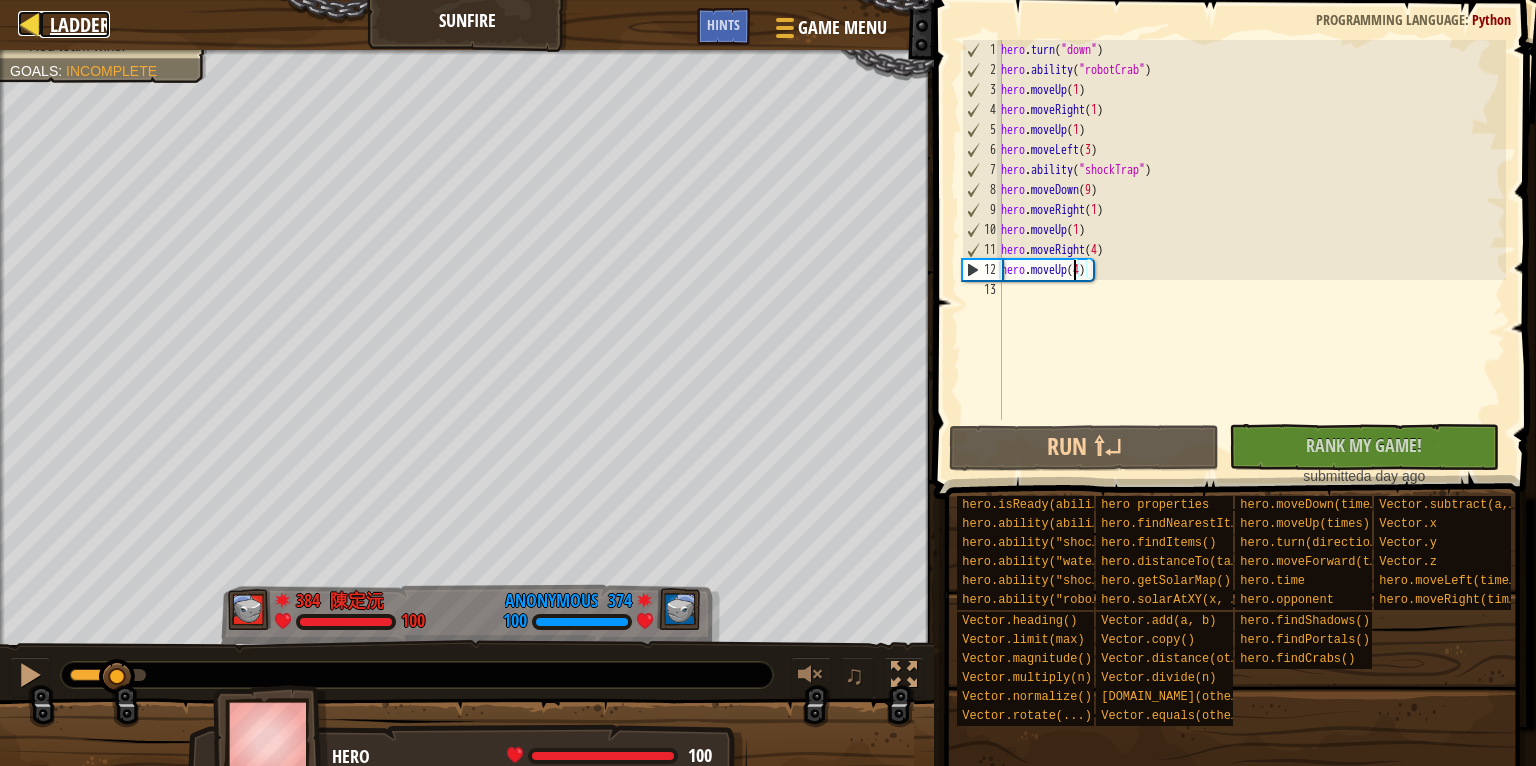click on "Ladder" at bounding box center [80, 24] 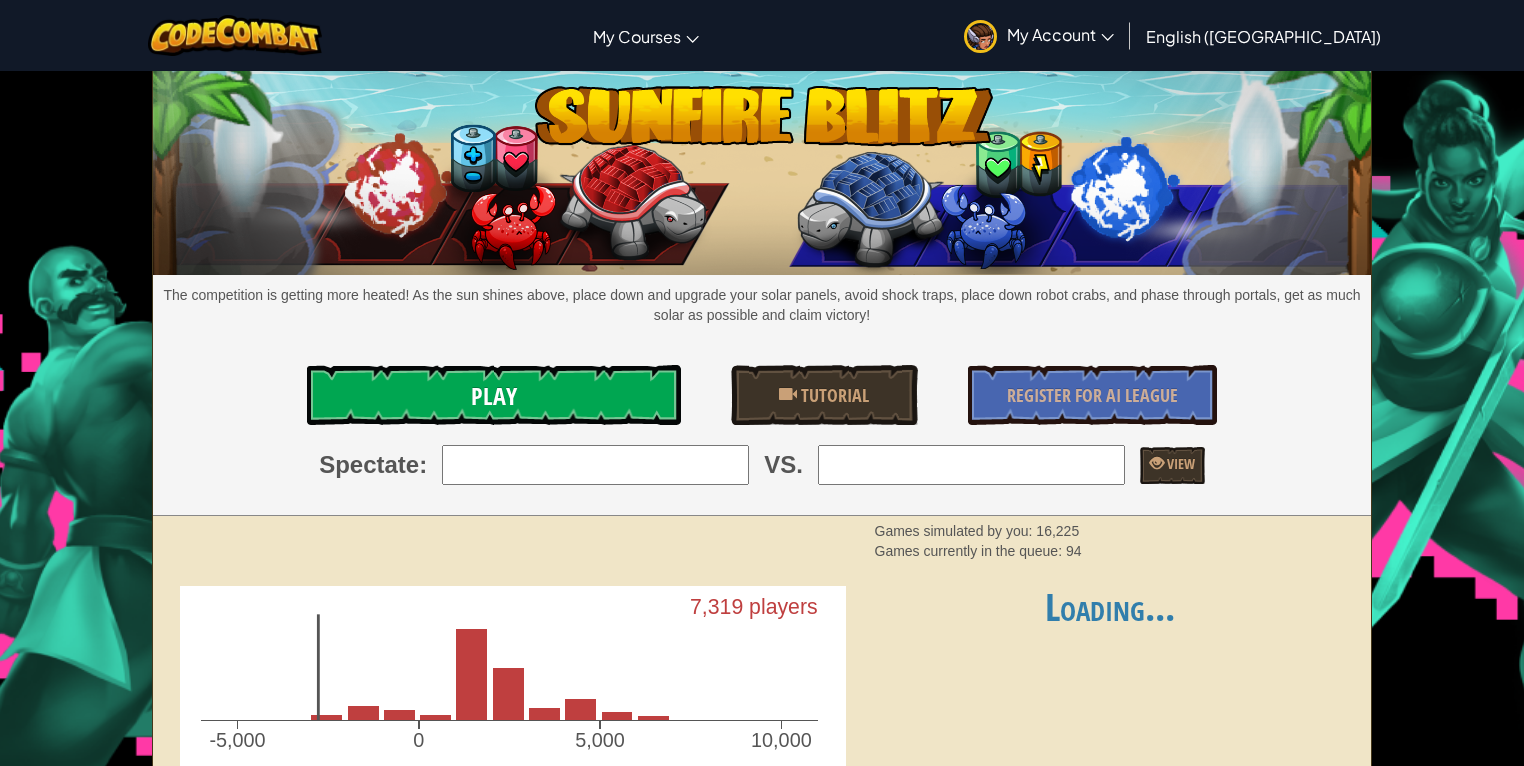 click on "Play" at bounding box center (494, 395) 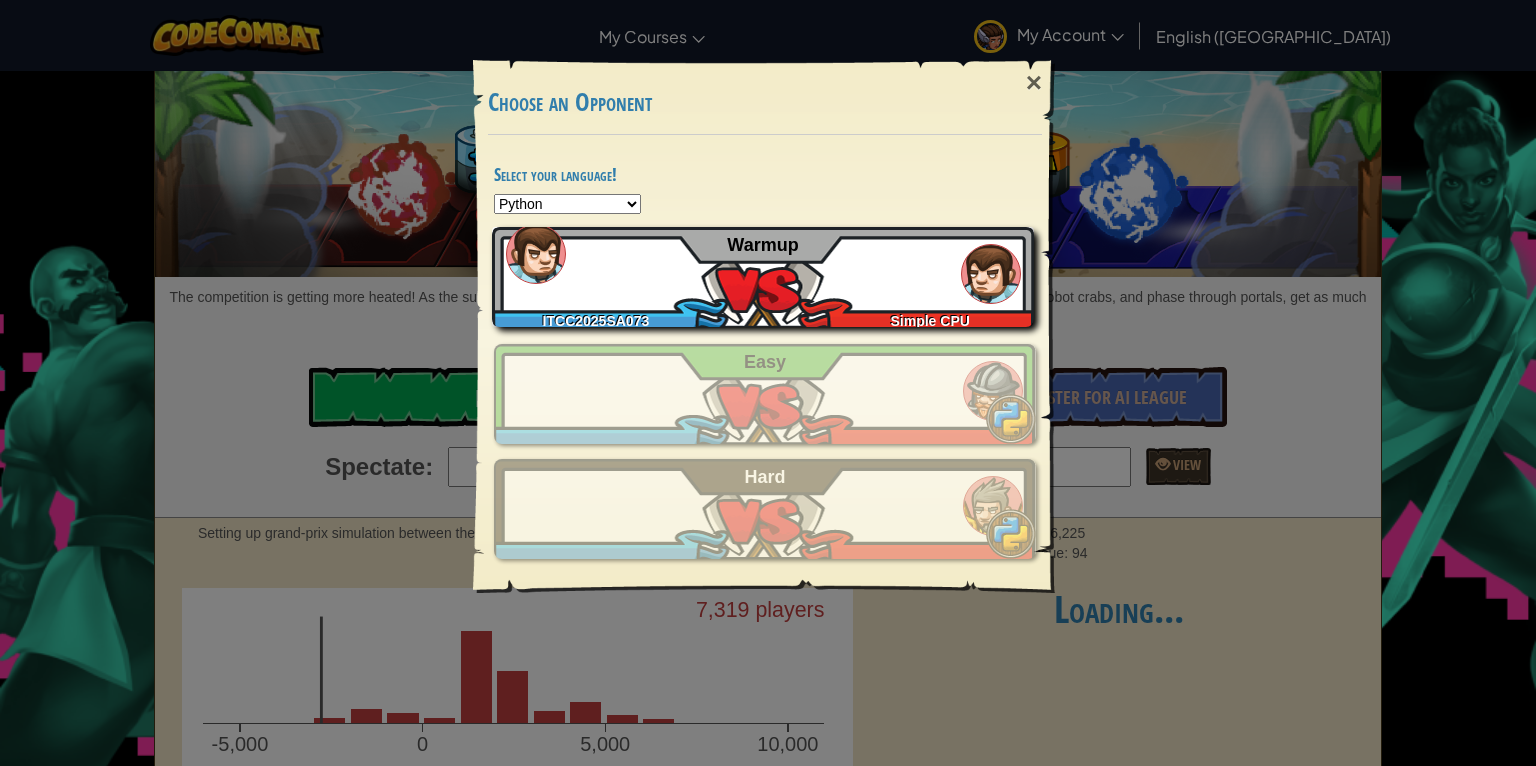click on "ITCC2025SA073 Simple CPU Warmup" at bounding box center [763, 277] 